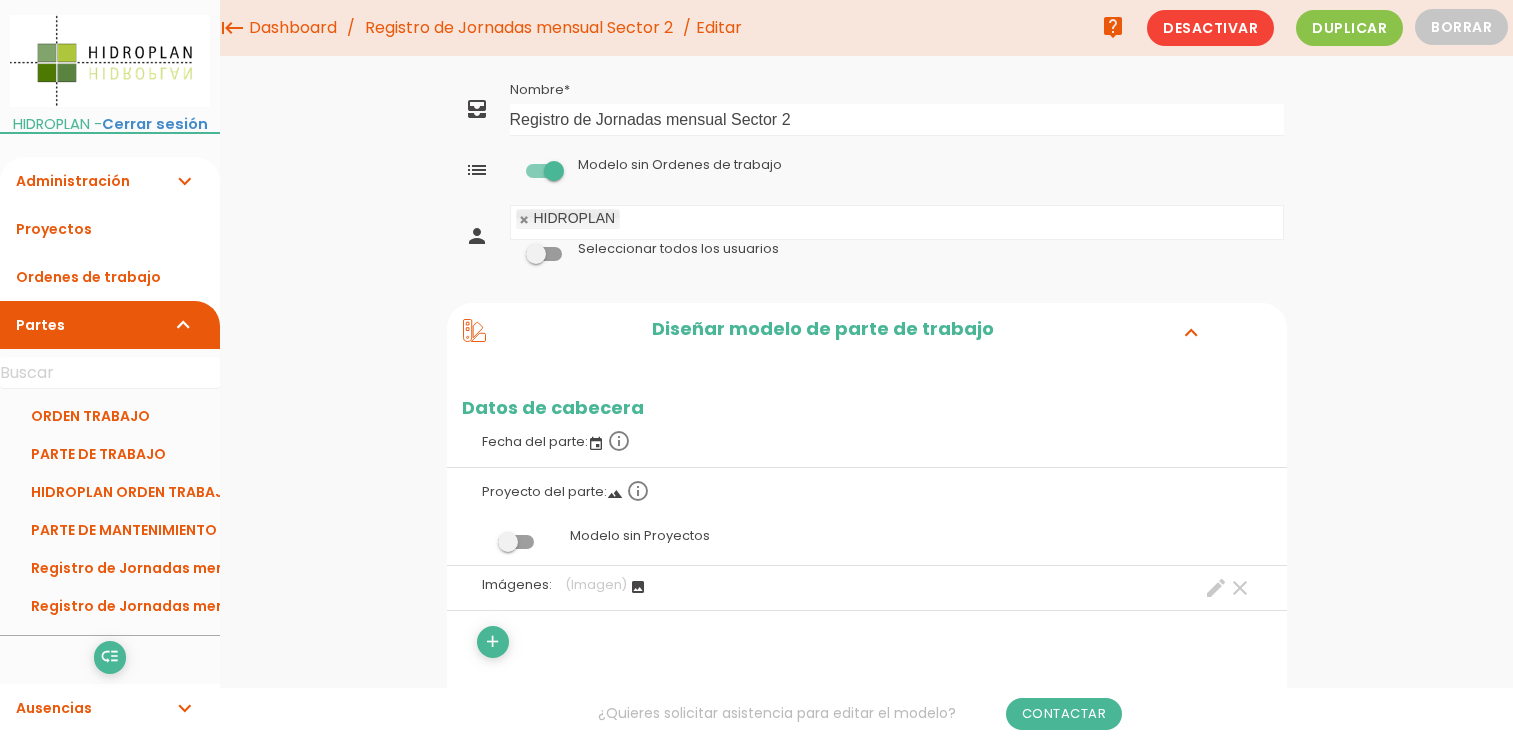 scroll, scrollTop: 1276, scrollLeft: 0, axis: vertical 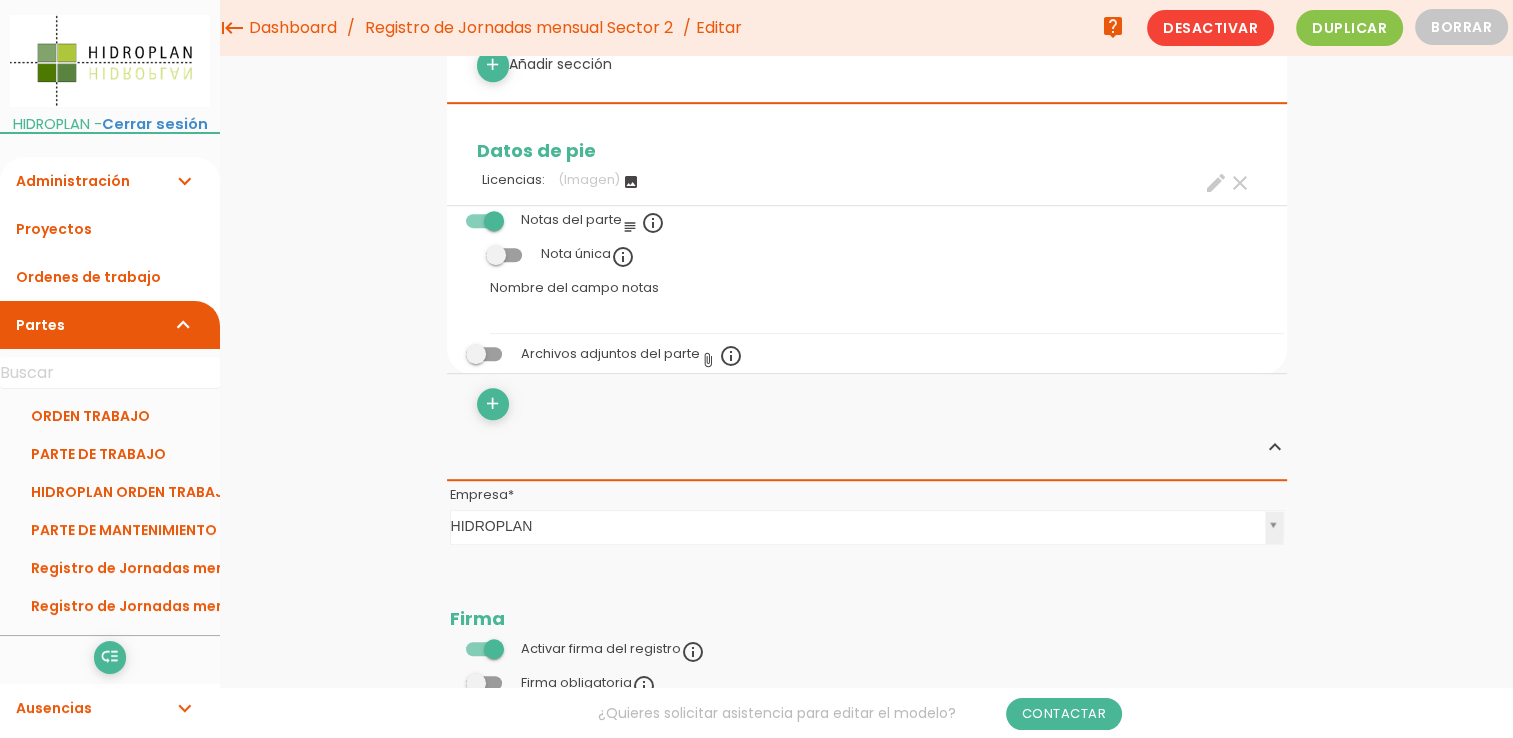 click at bounding box center (484, 354) 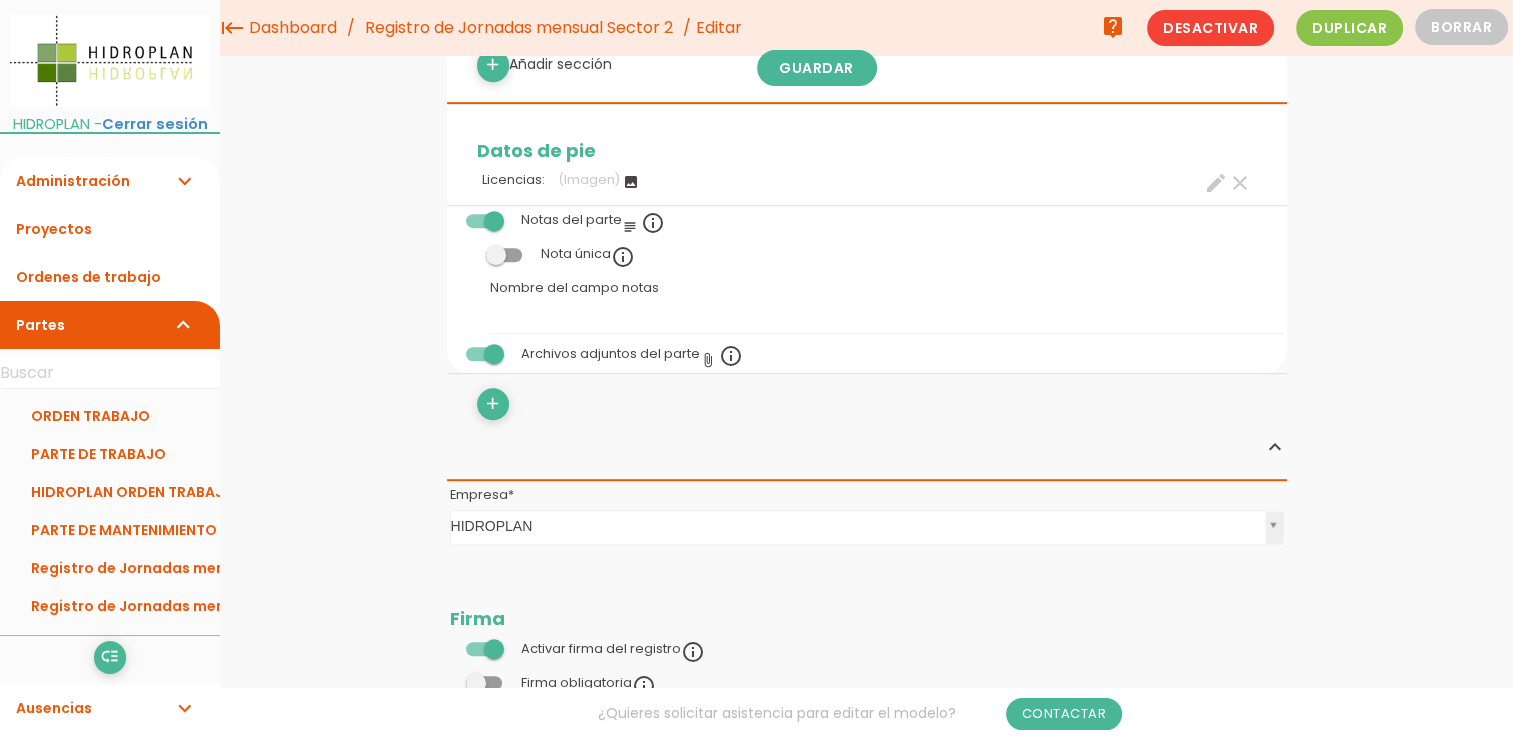 click at bounding box center (484, 354) 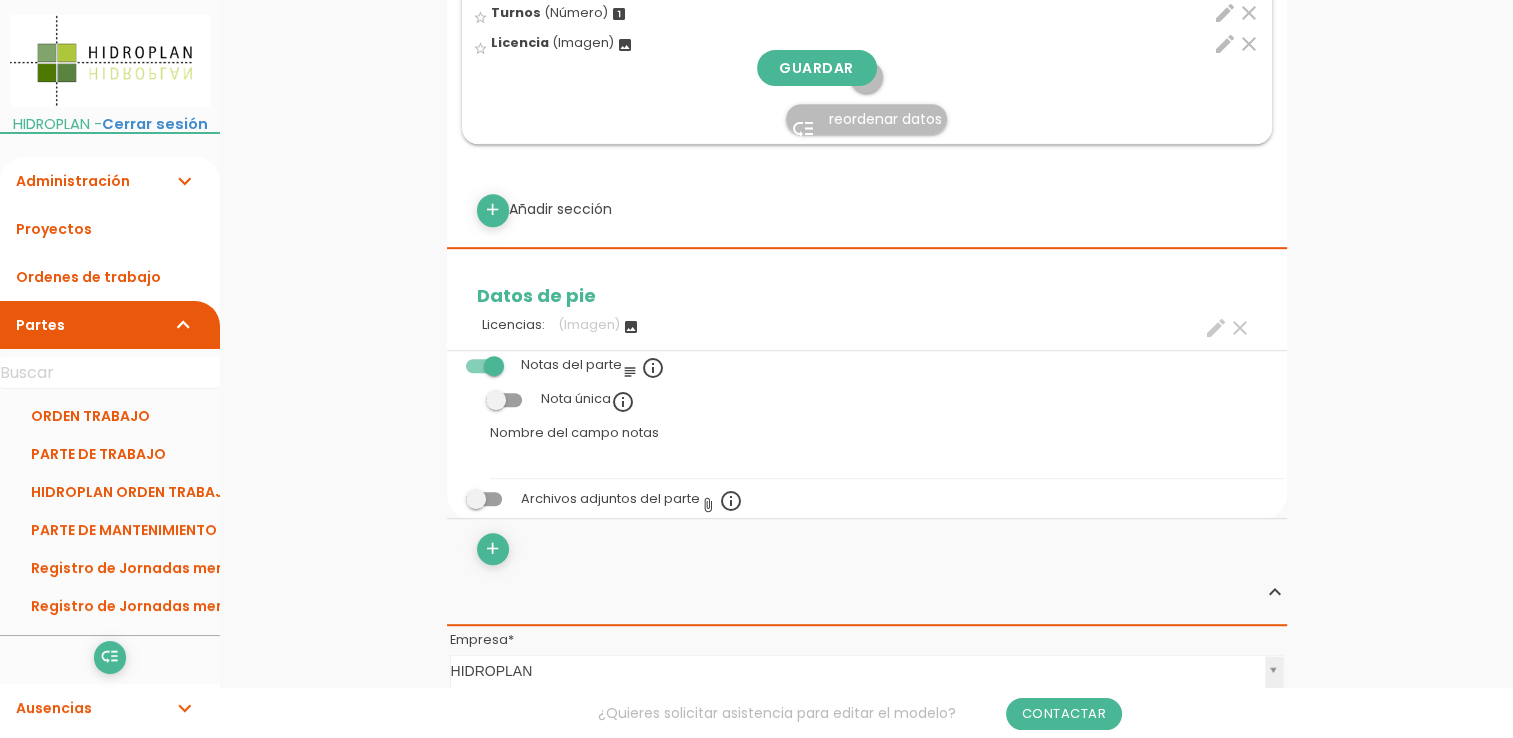 scroll, scrollTop: 1072, scrollLeft: 0, axis: vertical 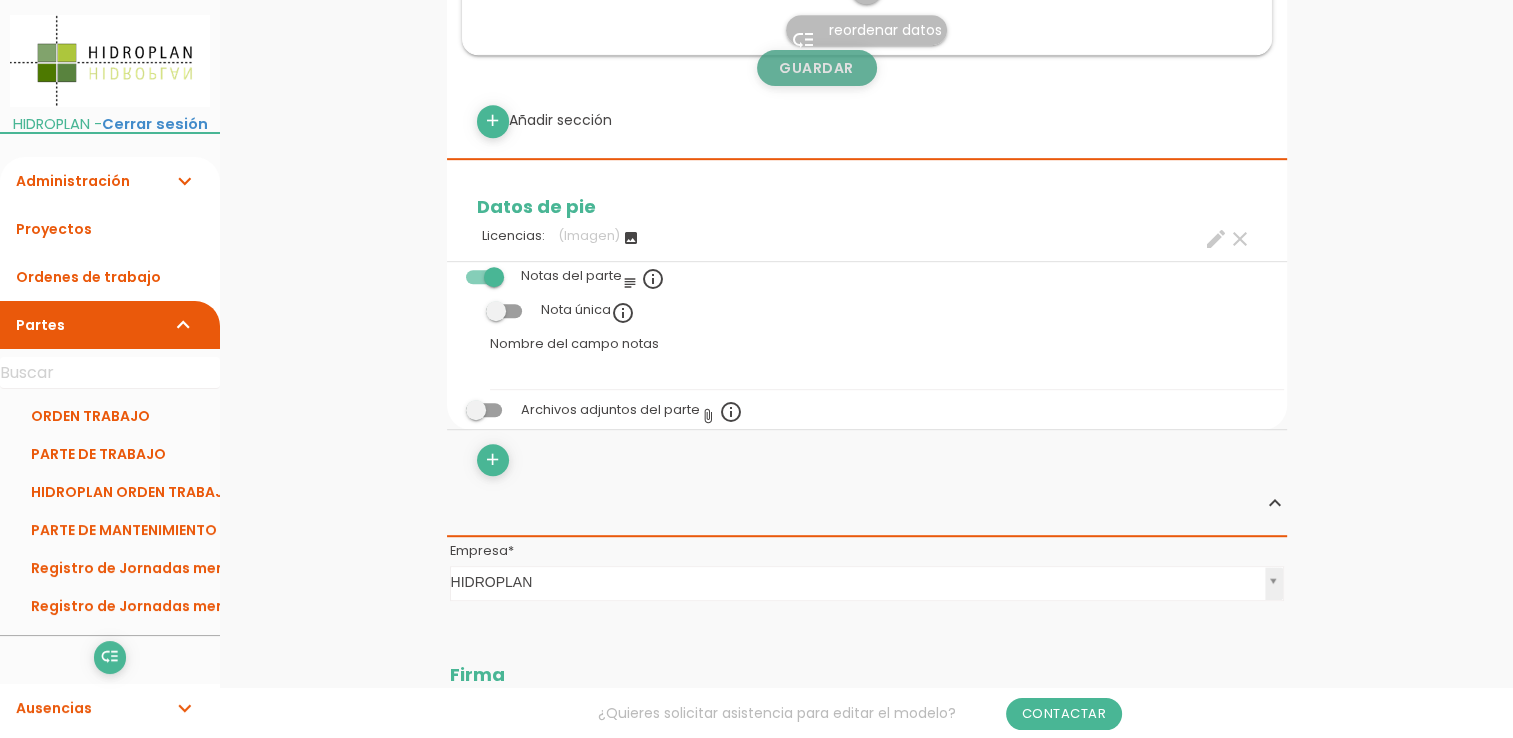 click on "Guardar" at bounding box center (817, 68) 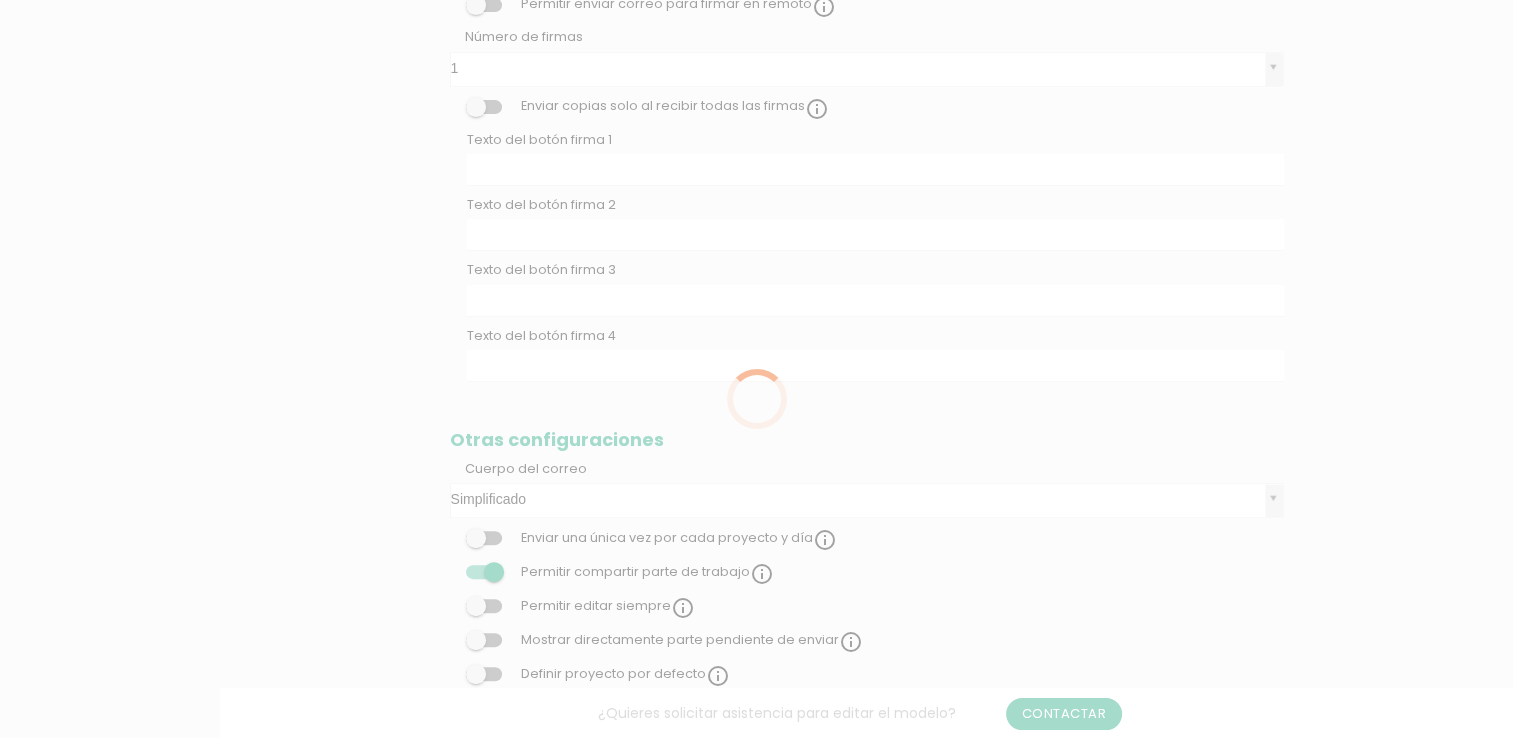scroll, scrollTop: 0, scrollLeft: 0, axis: both 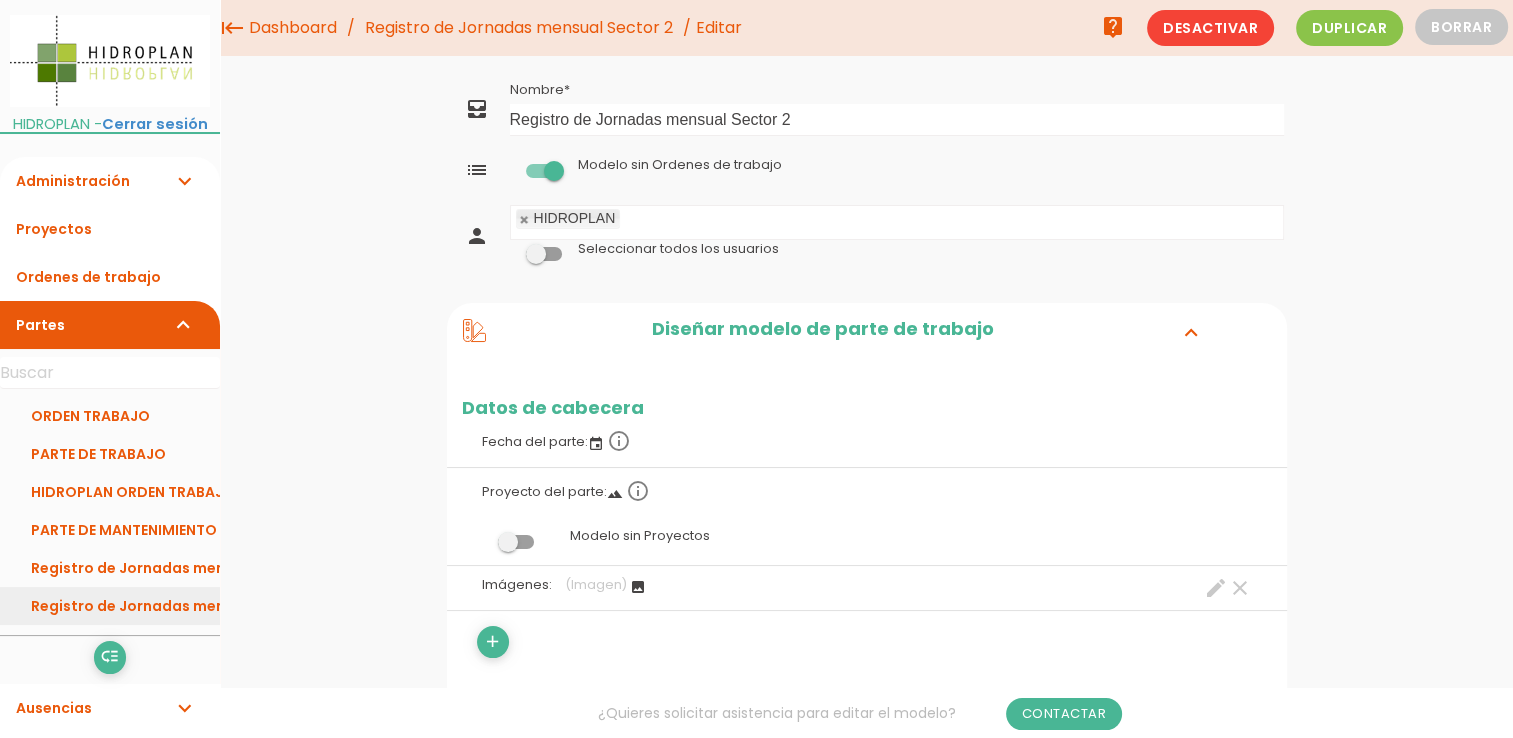 click on "Registro de Jornadas mensual Sector 2" at bounding box center (110, 606) 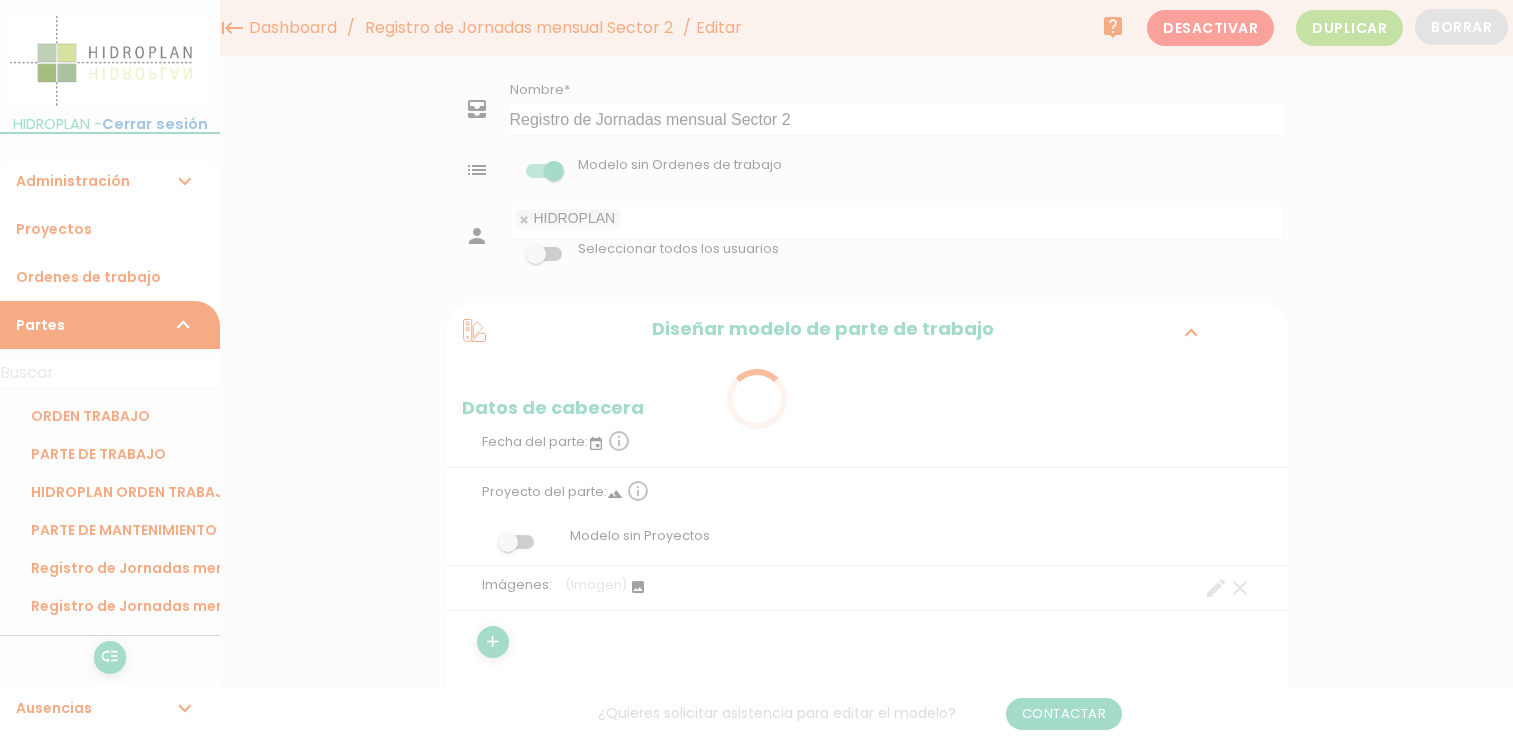 scroll, scrollTop: 0, scrollLeft: 0, axis: both 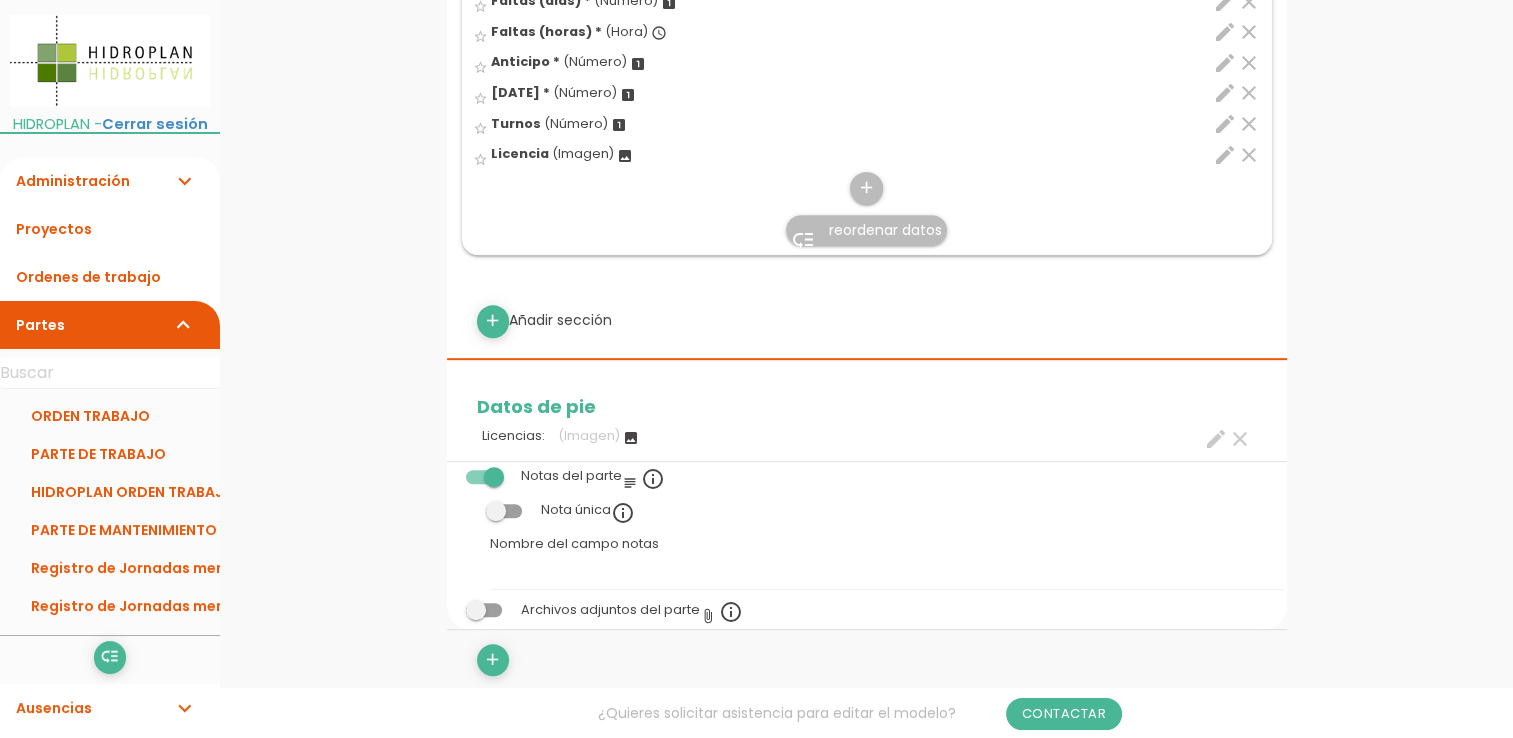click on "En el parte solo se puede añadir una única nota" at bounding box center [625, 483] 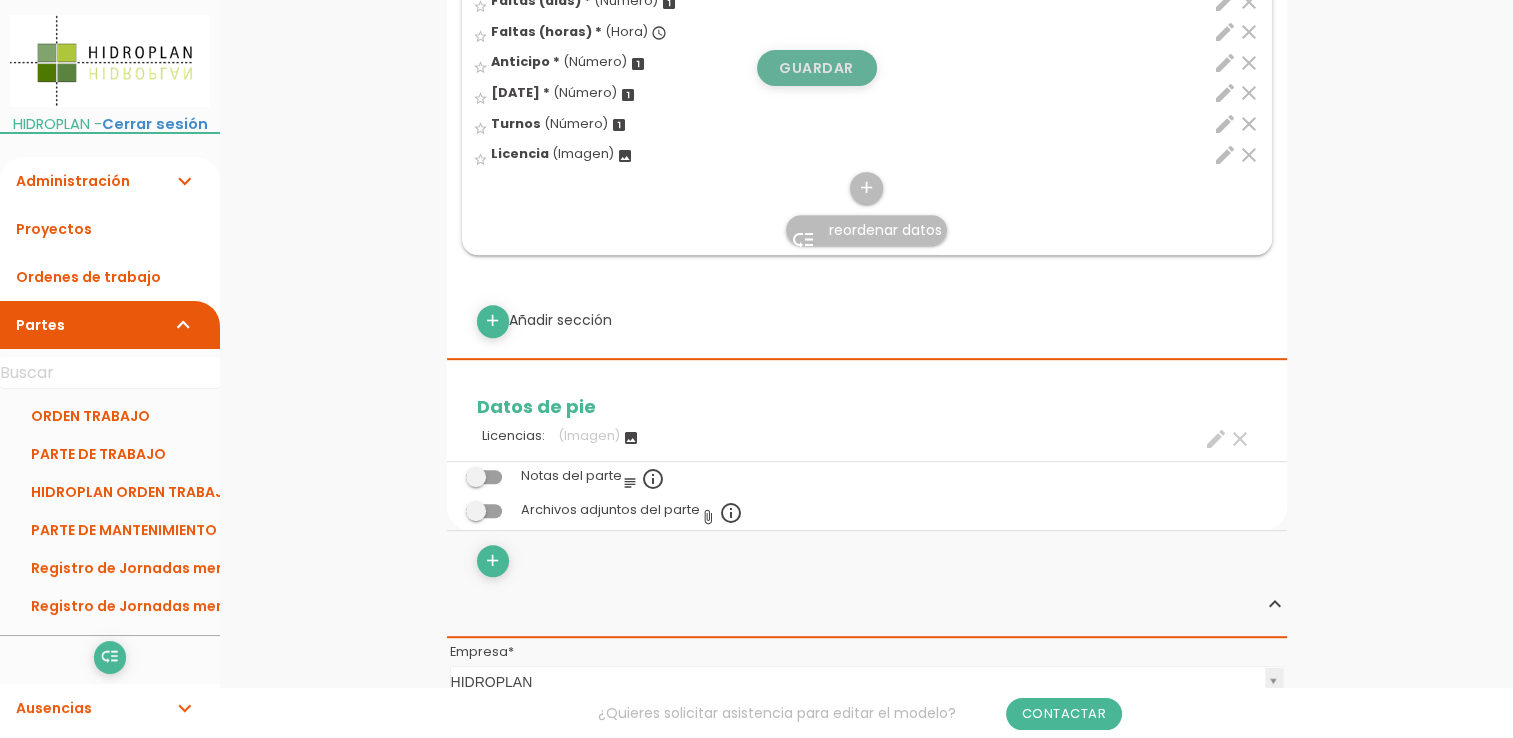 click on "Guardar" at bounding box center [817, 68] 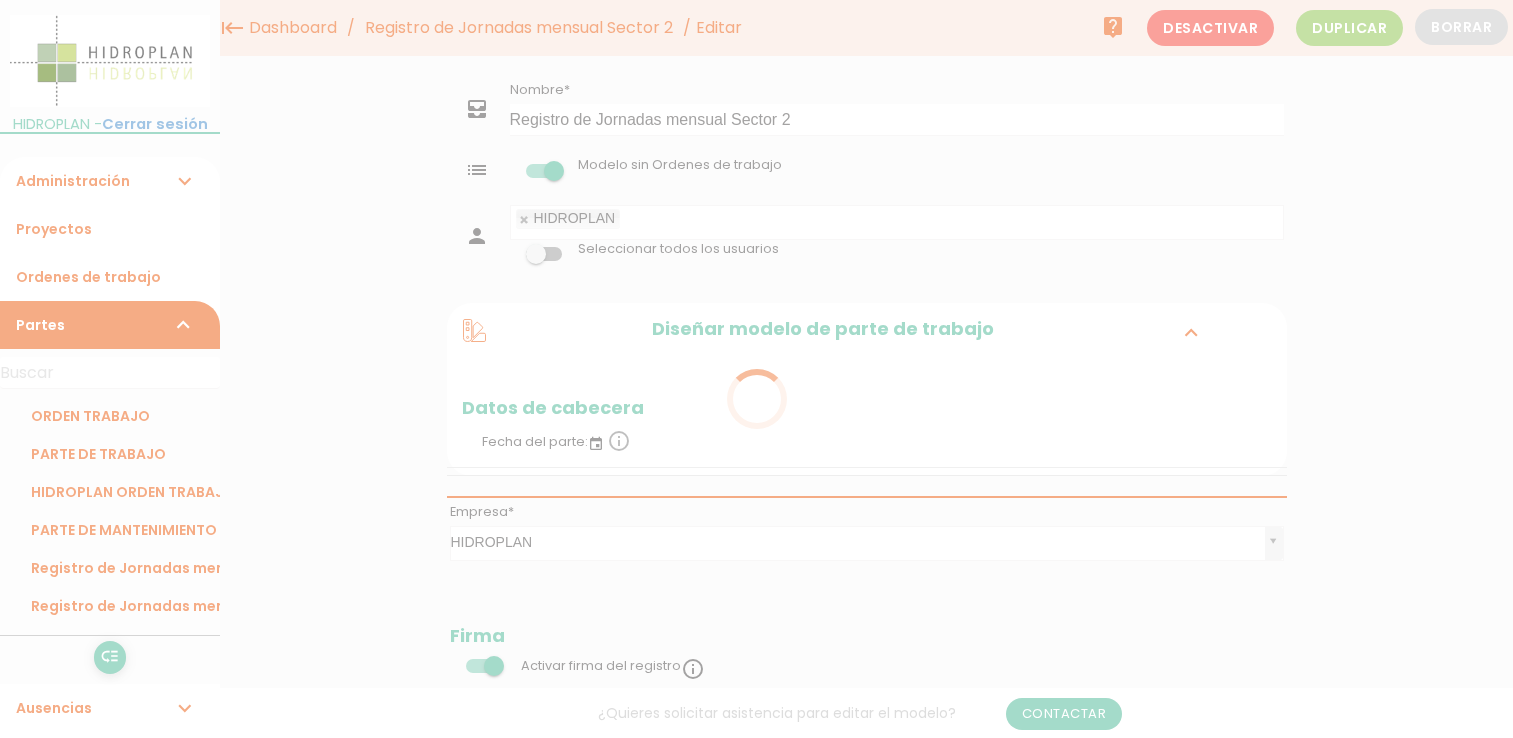 scroll, scrollTop: 1640, scrollLeft: 0, axis: vertical 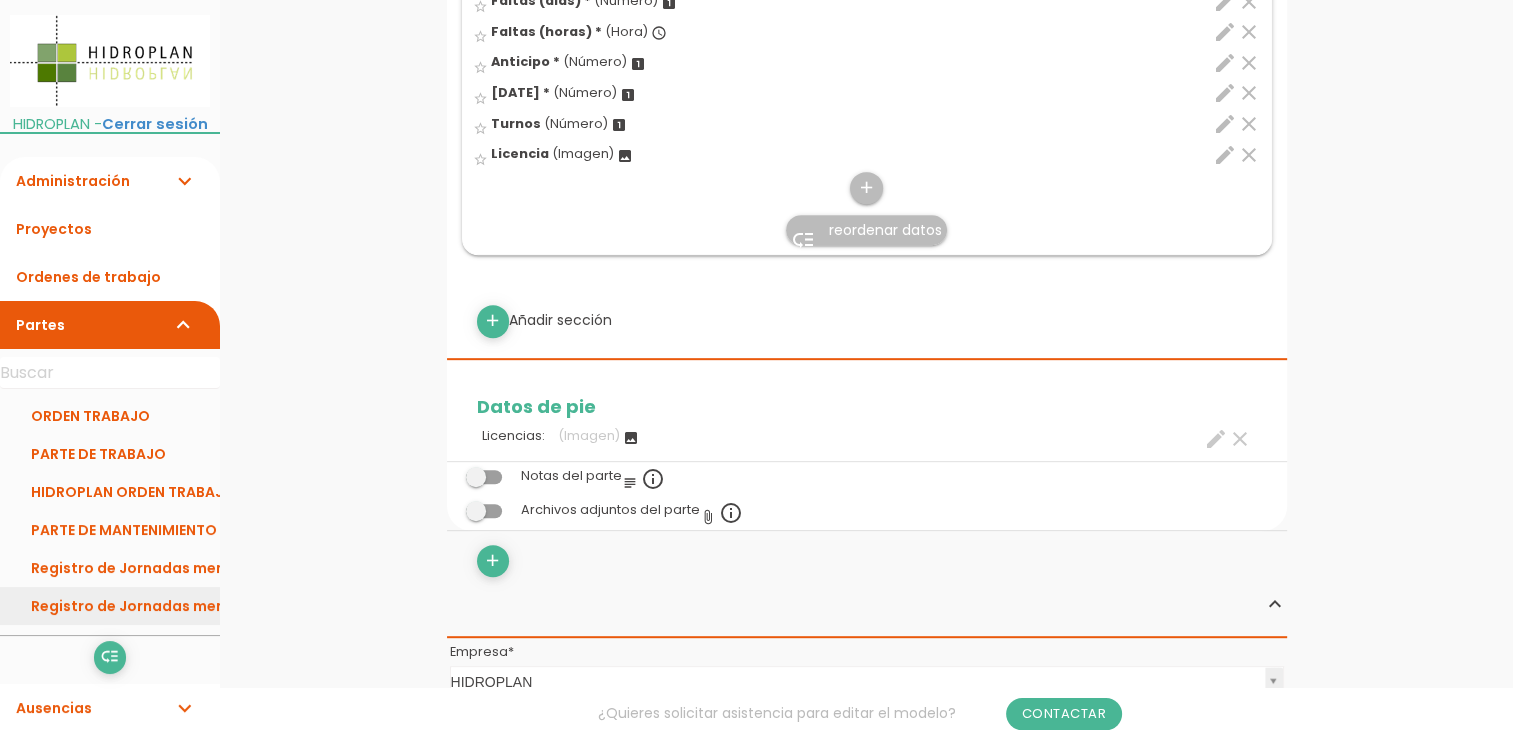 click on "Registro de Jornadas mensual Sector 2" at bounding box center [110, 606] 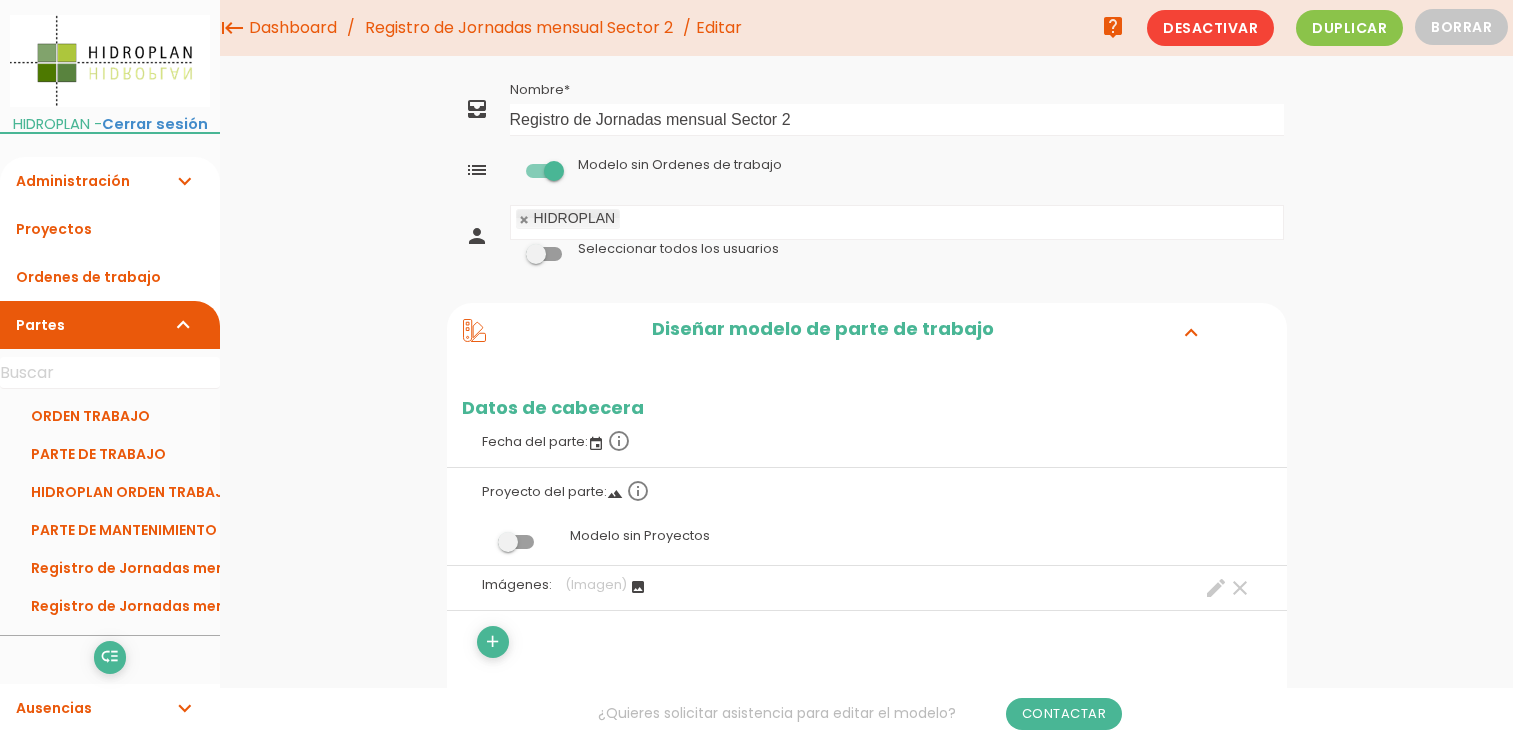 scroll, scrollTop: 0, scrollLeft: 0, axis: both 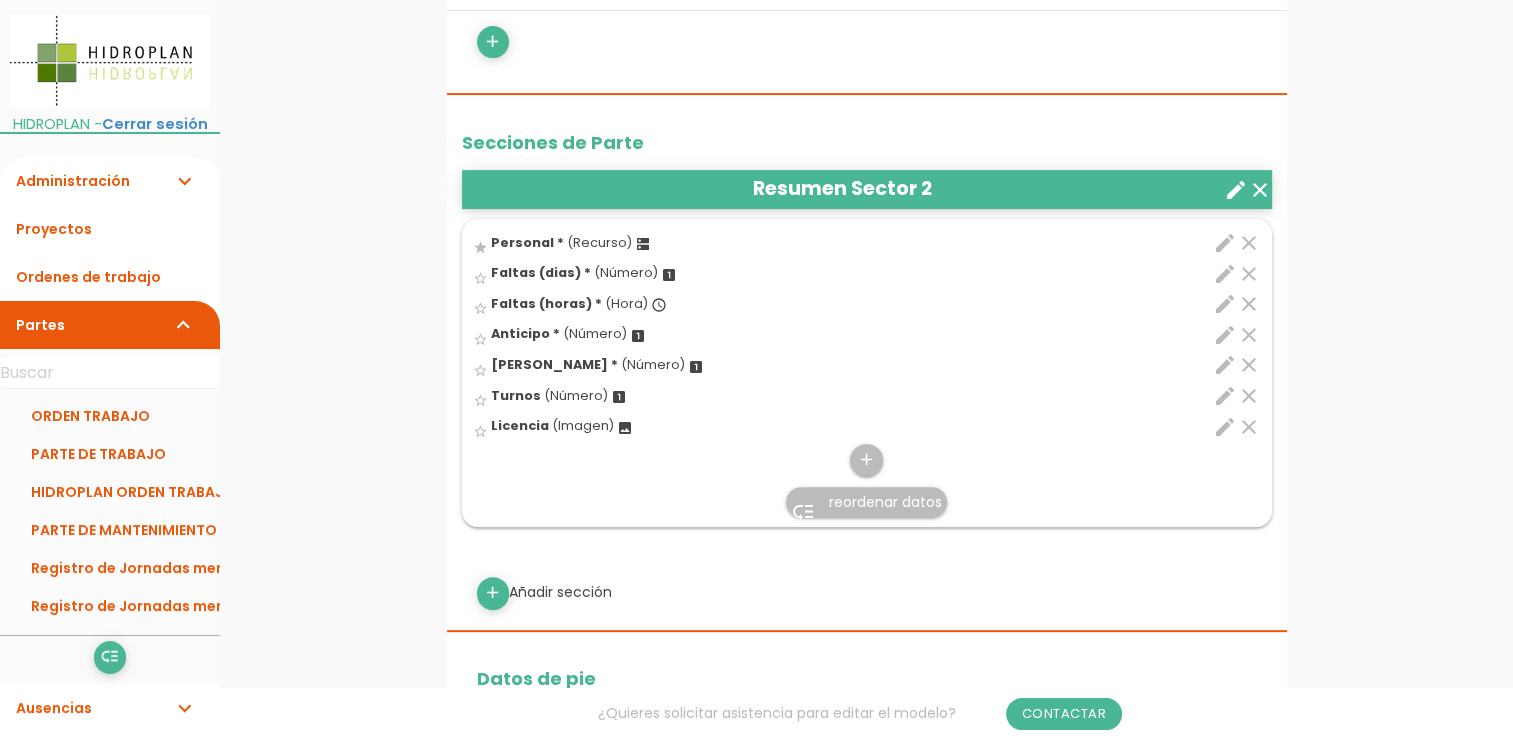 click on "edit" at bounding box center [1225, 427] 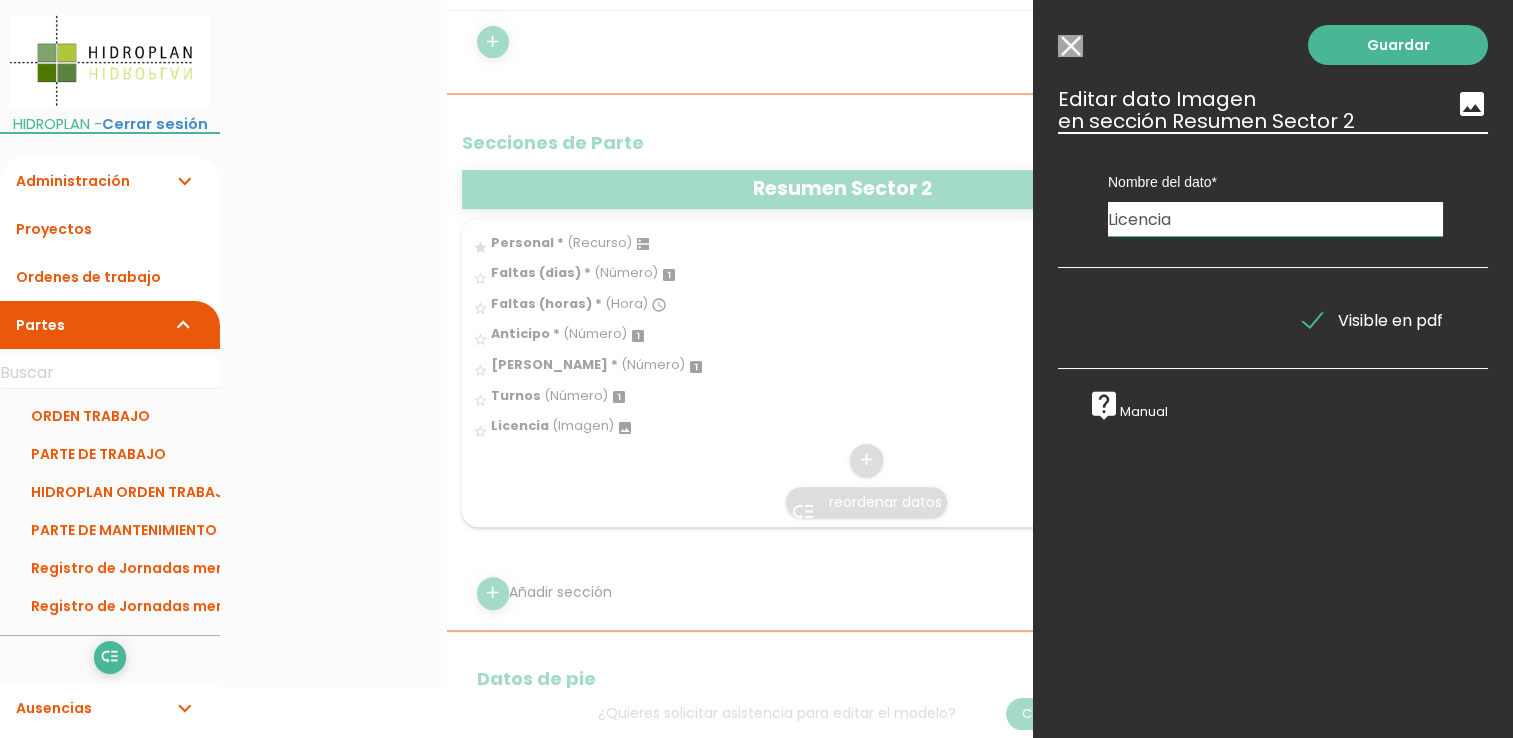 click on "Modelo sin Ordenes de trabajo" at bounding box center [1070, 46] 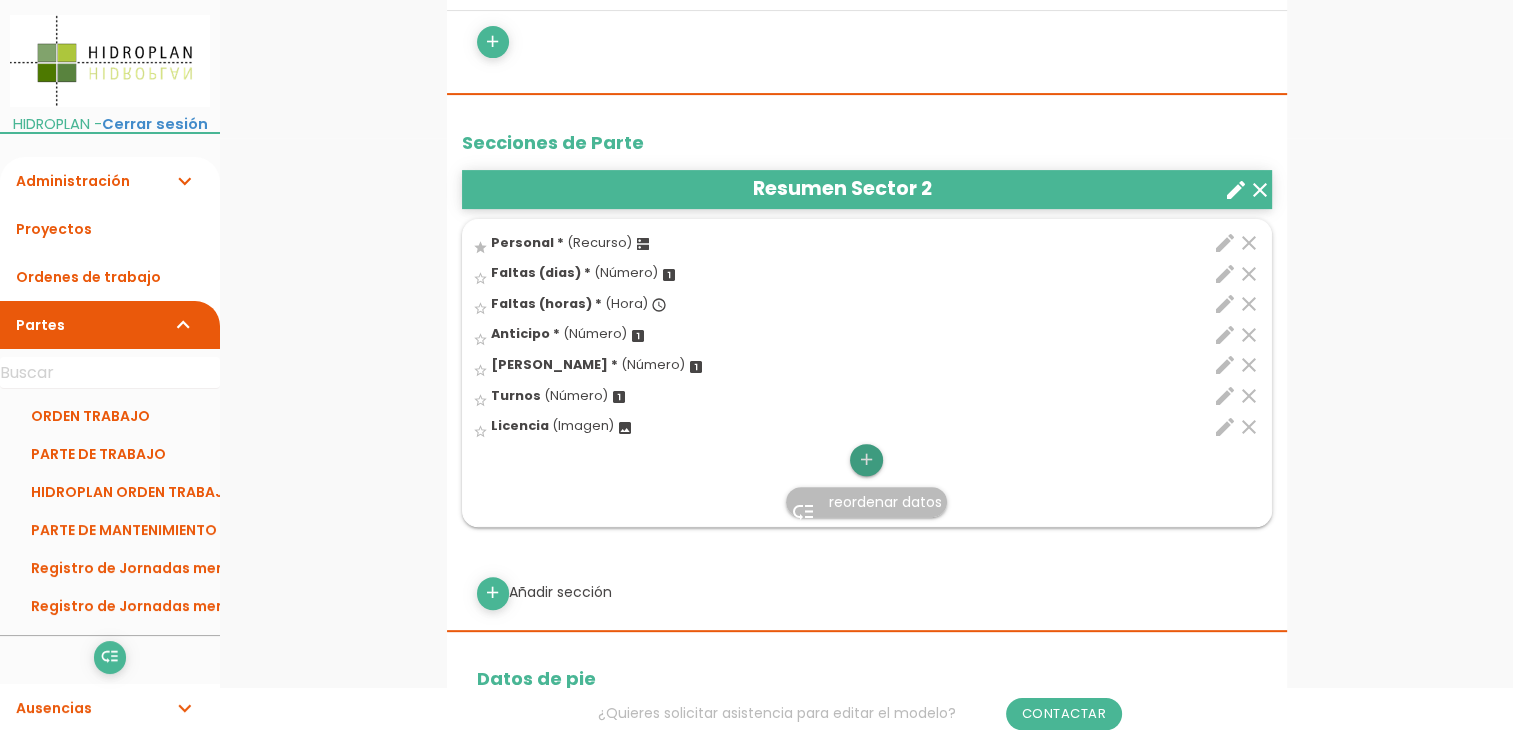 click on "add" at bounding box center [866, 460] 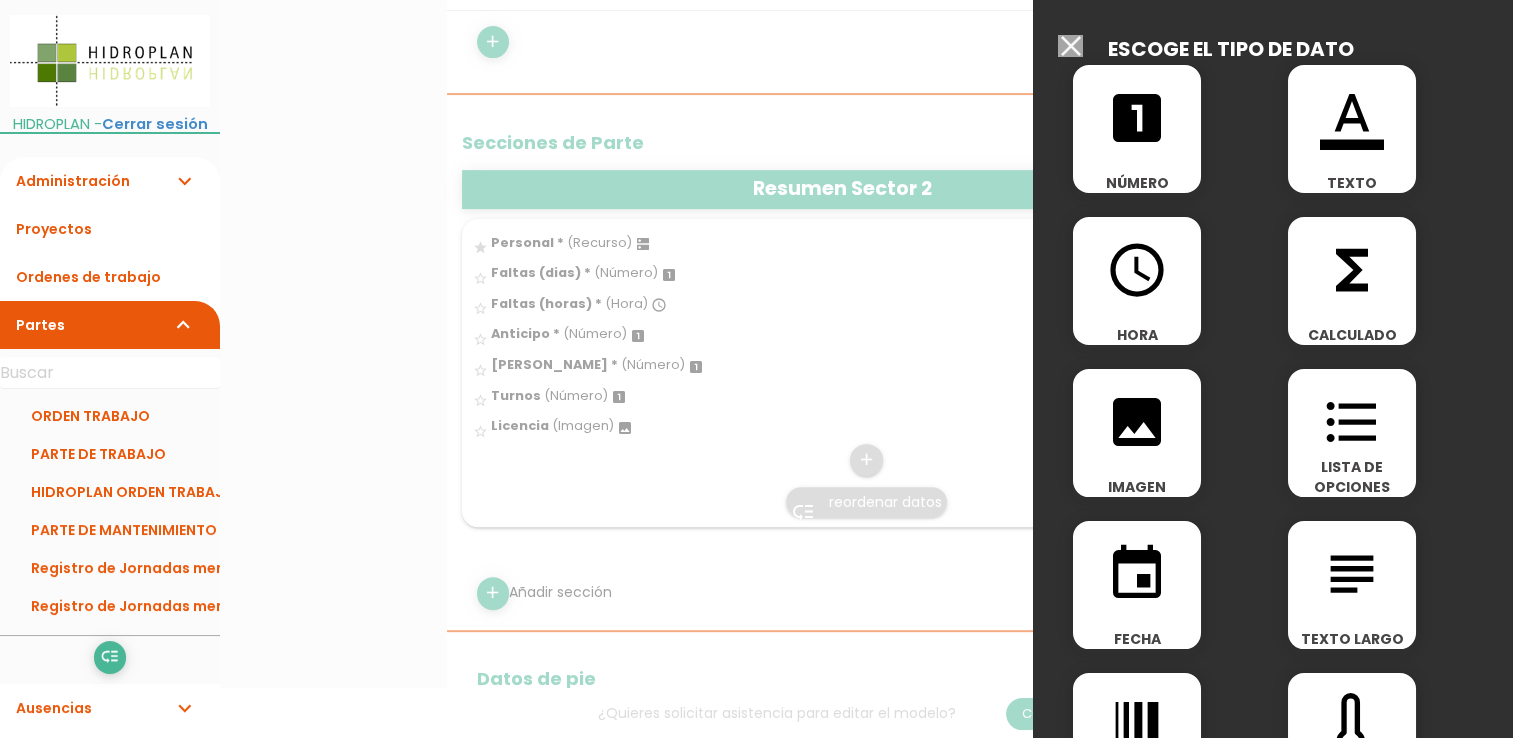 click on "format_list_bulleted" at bounding box center [1352, 422] 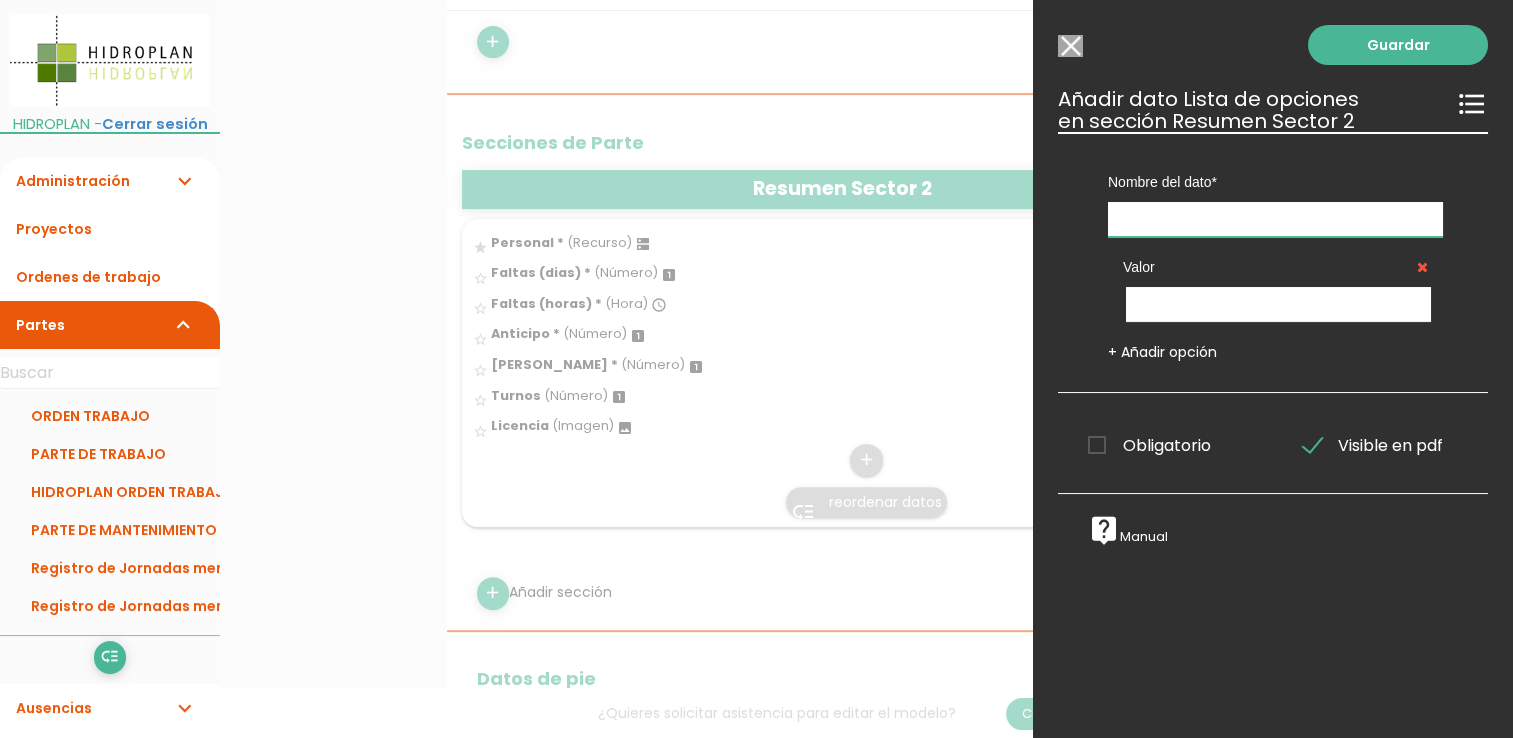 click at bounding box center [1275, 219] 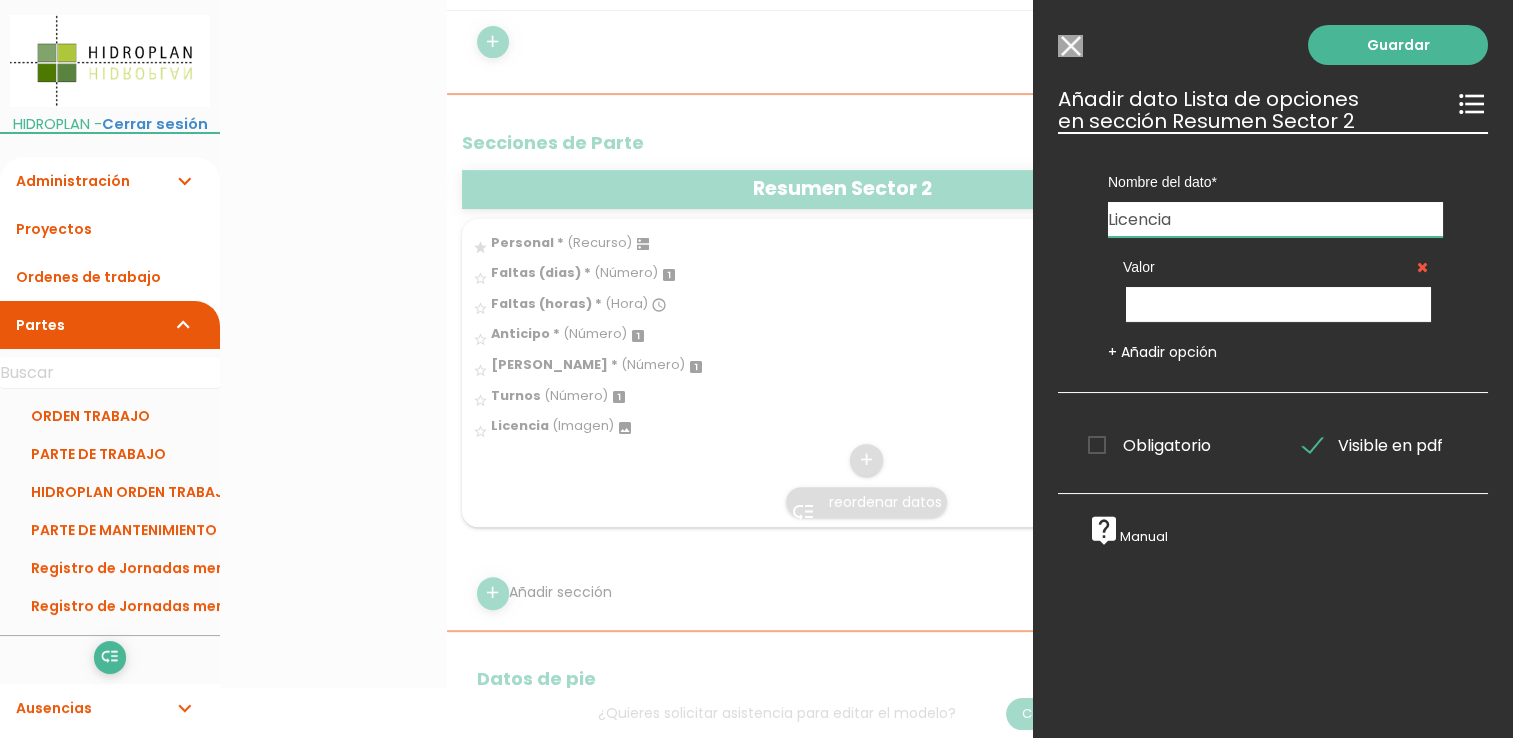 type on "Licencia" 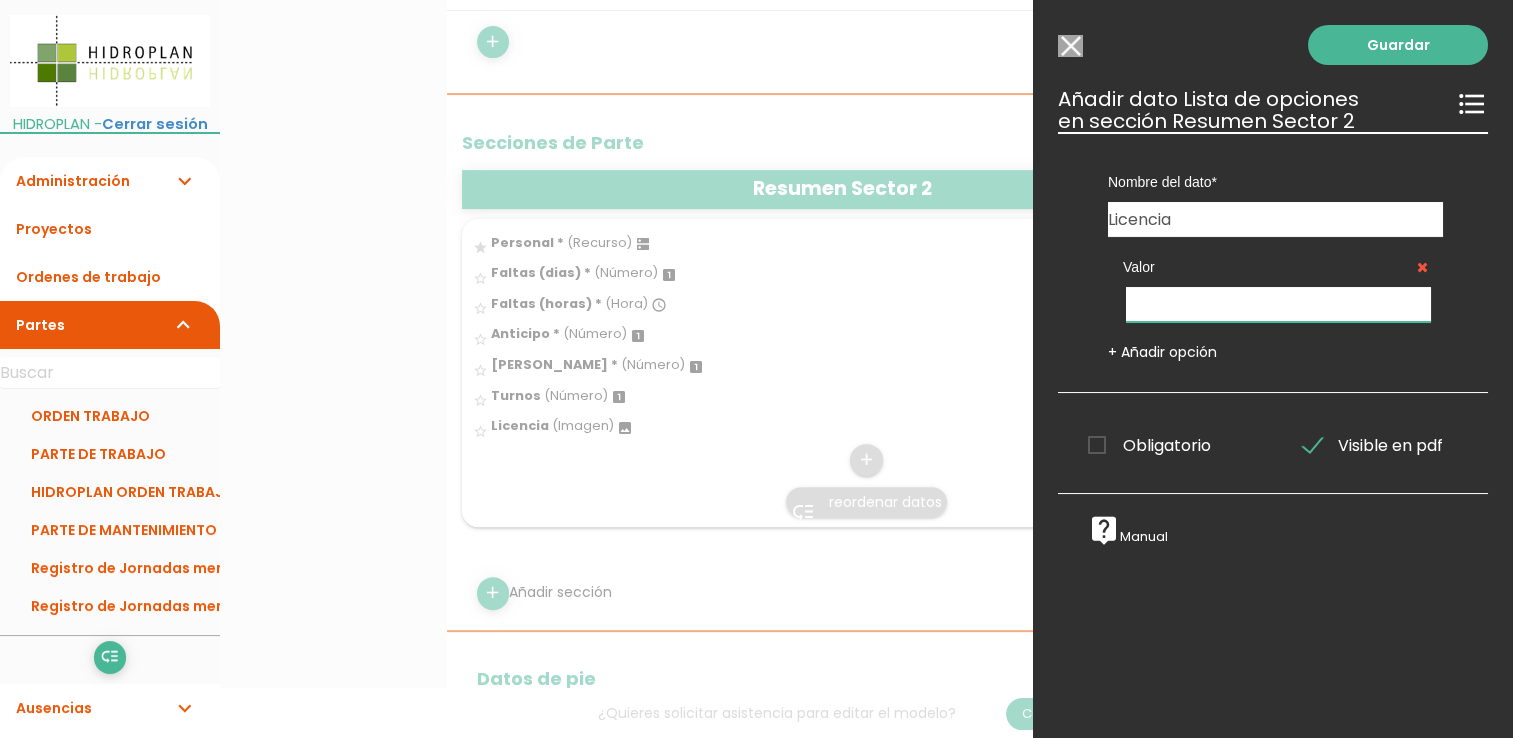 click at bounding box center (1278, 304) 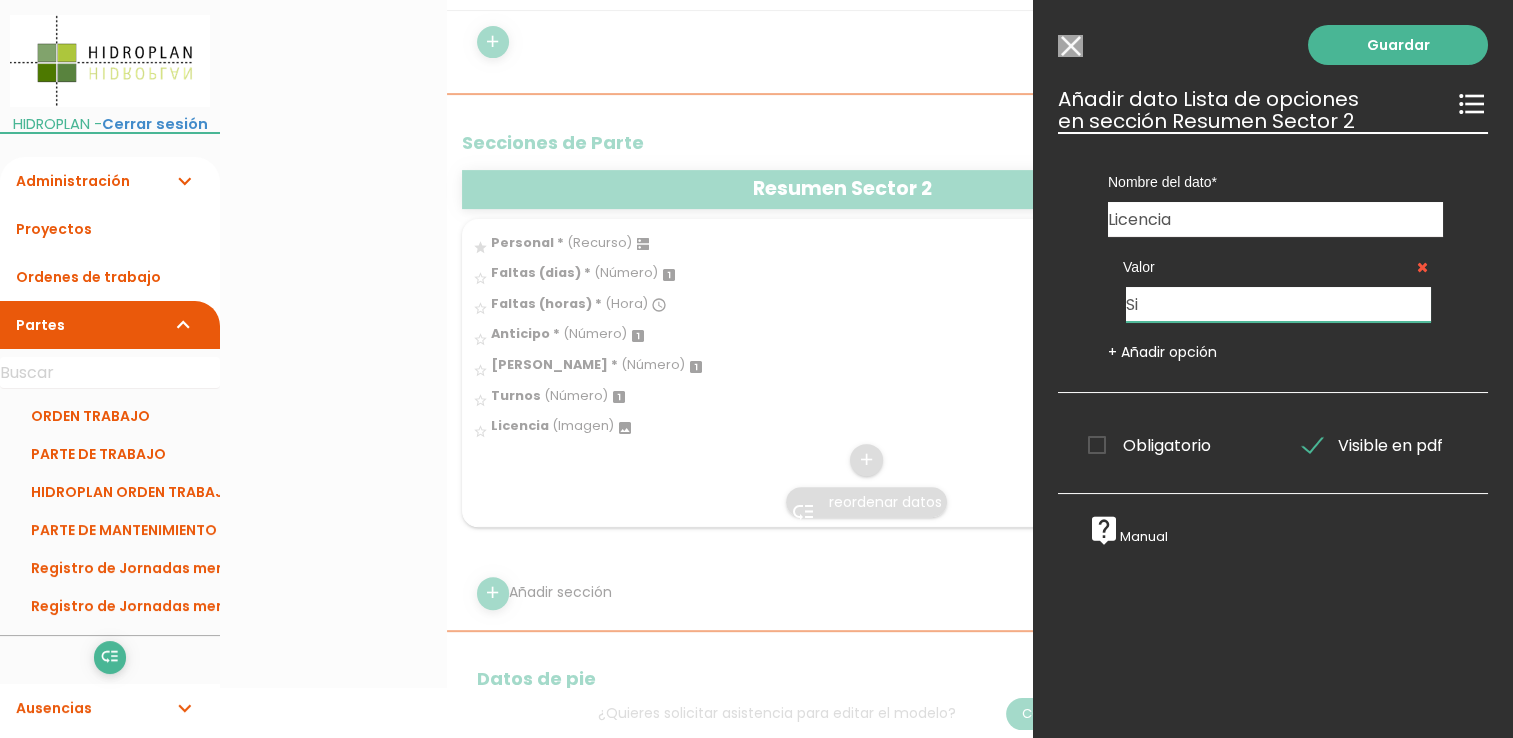 type on "Si" 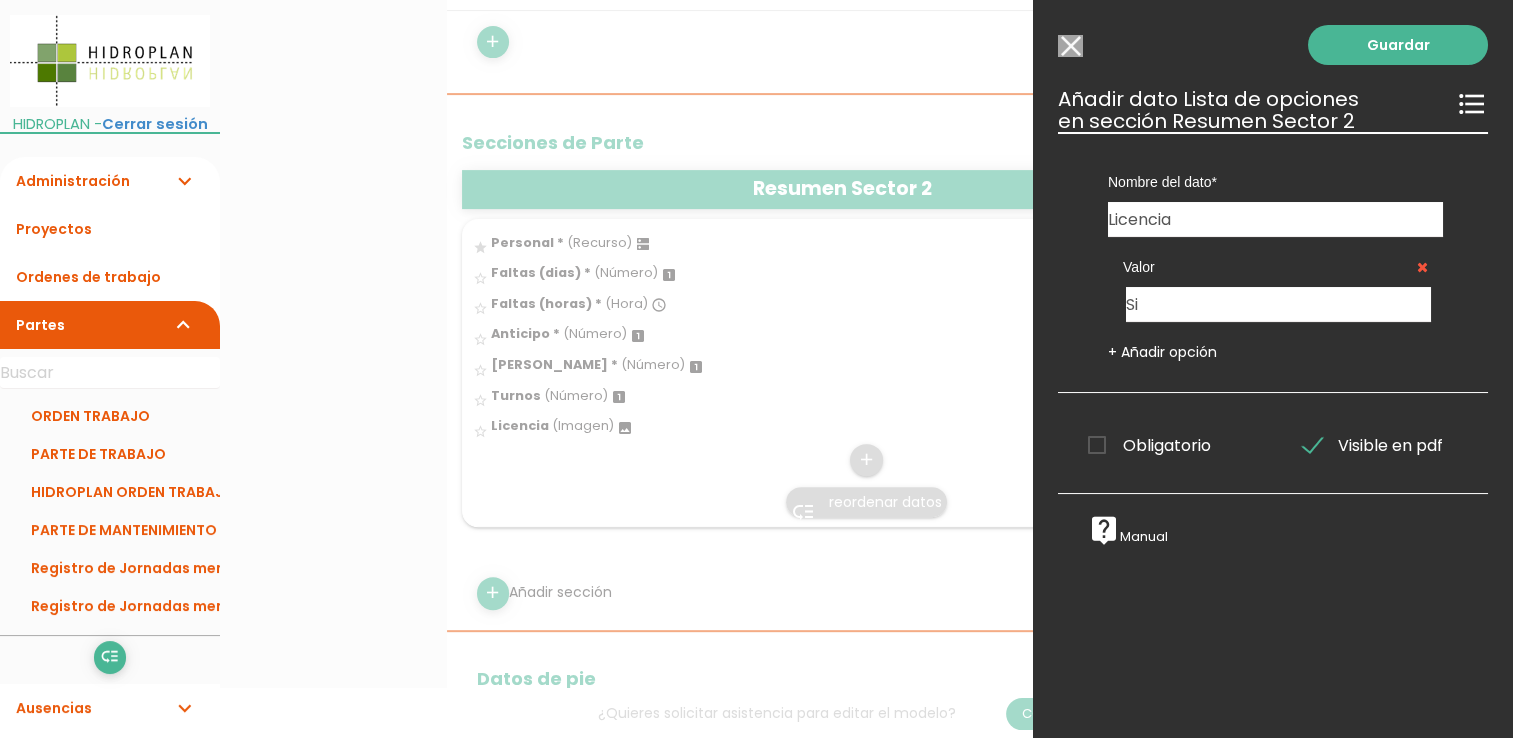 click on "+ Añadir opción" at bounding box center [1162, 352] 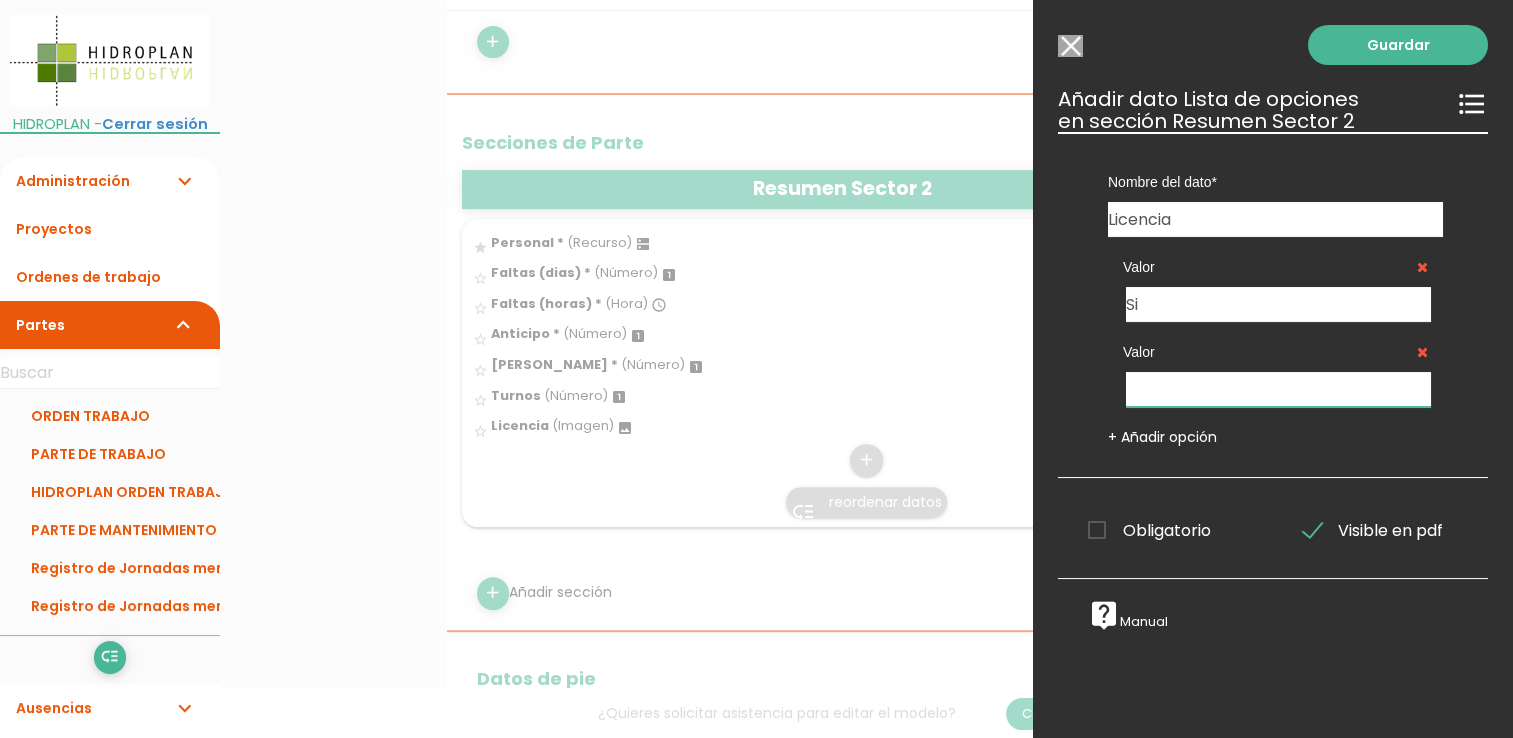 click at bounding box center (1278, 389) 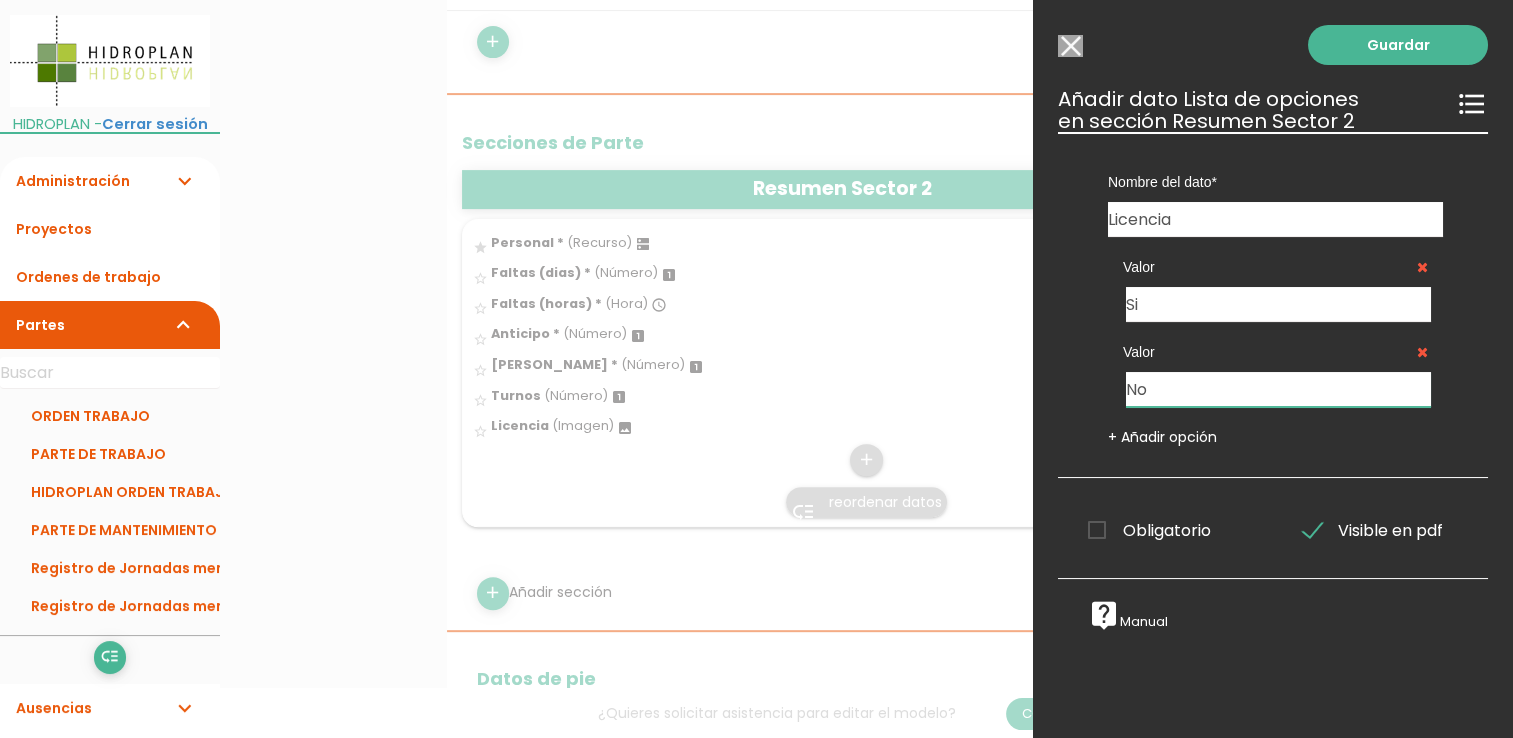 type on "No" 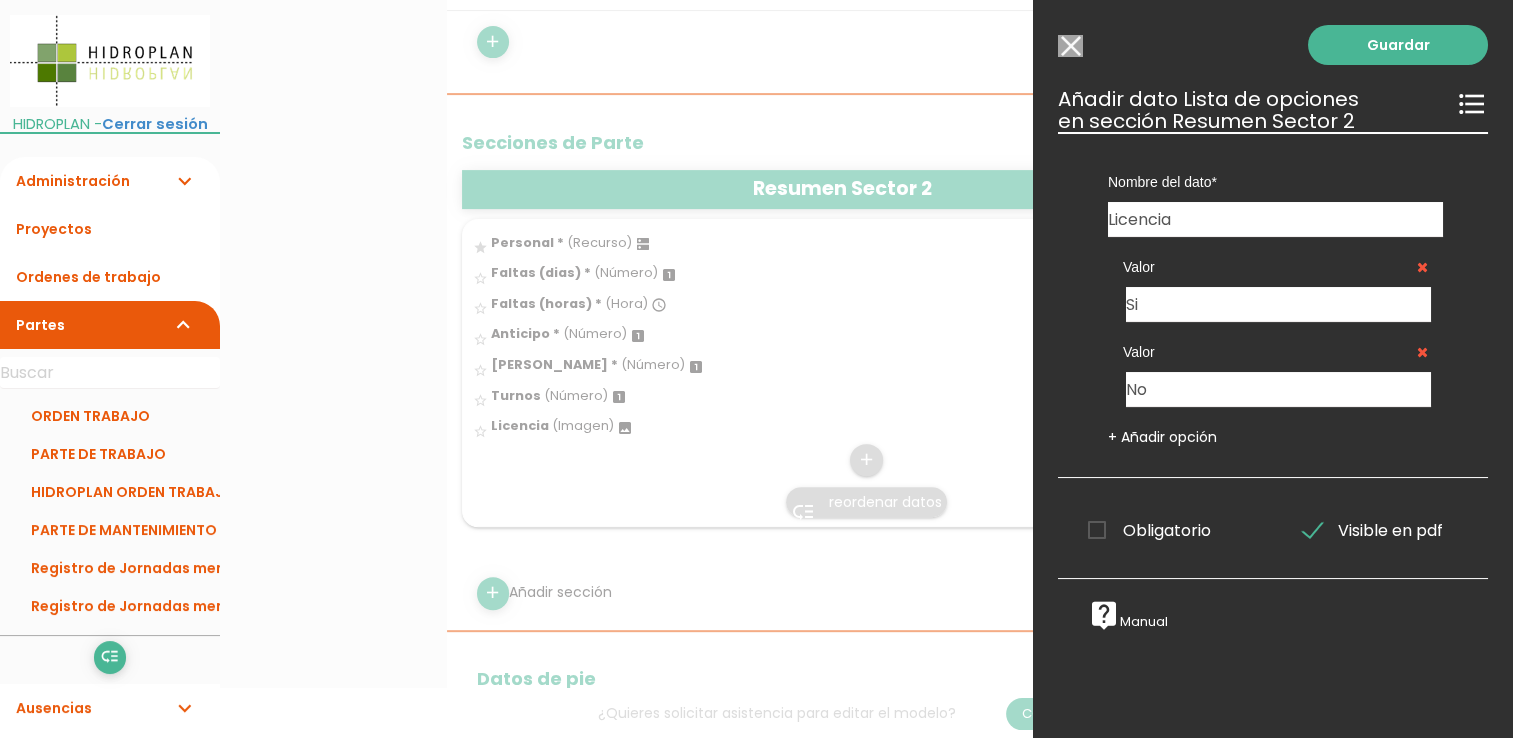 click on "Obligatorio" at bounding box center [1149, 530] 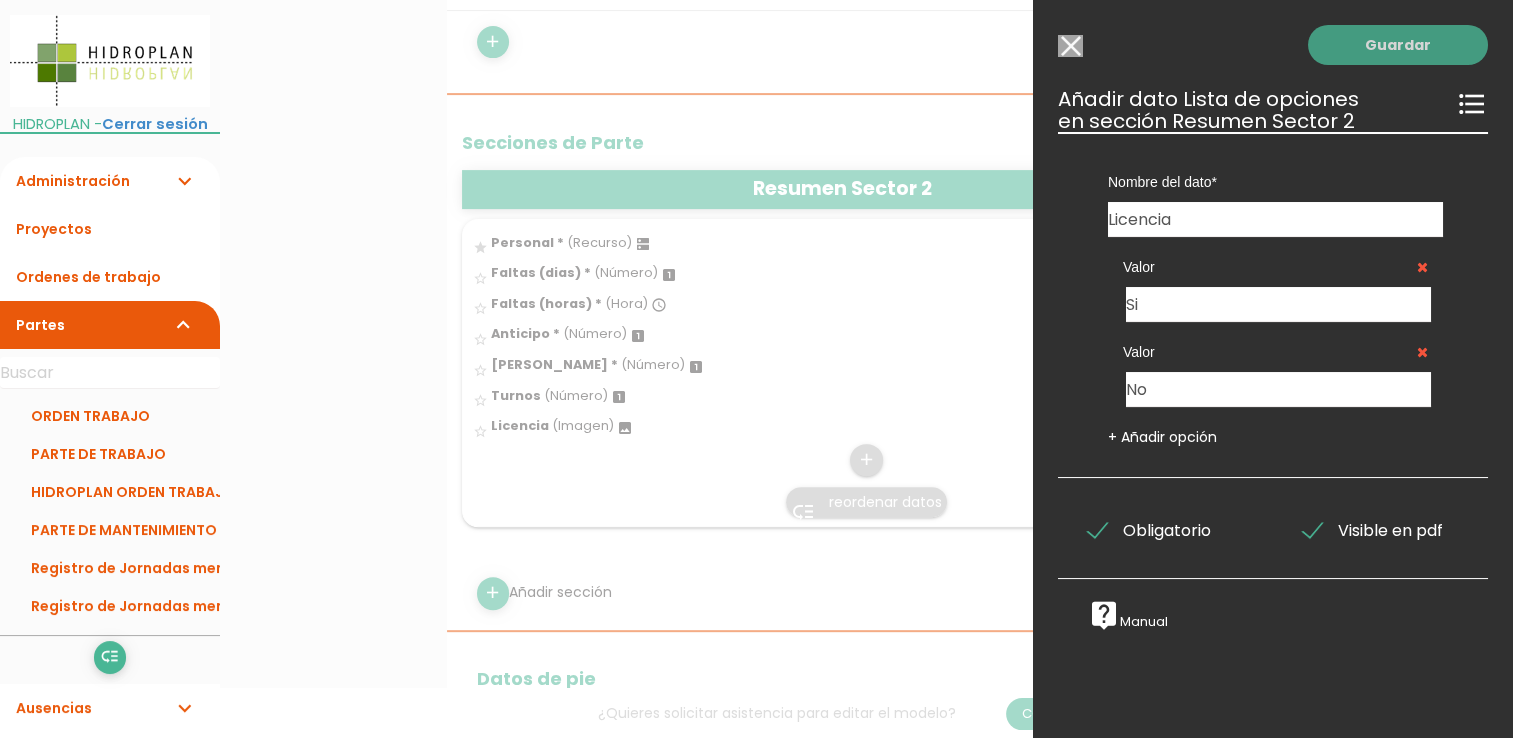 click on "Guardar" at bounding box center (1398, 45) 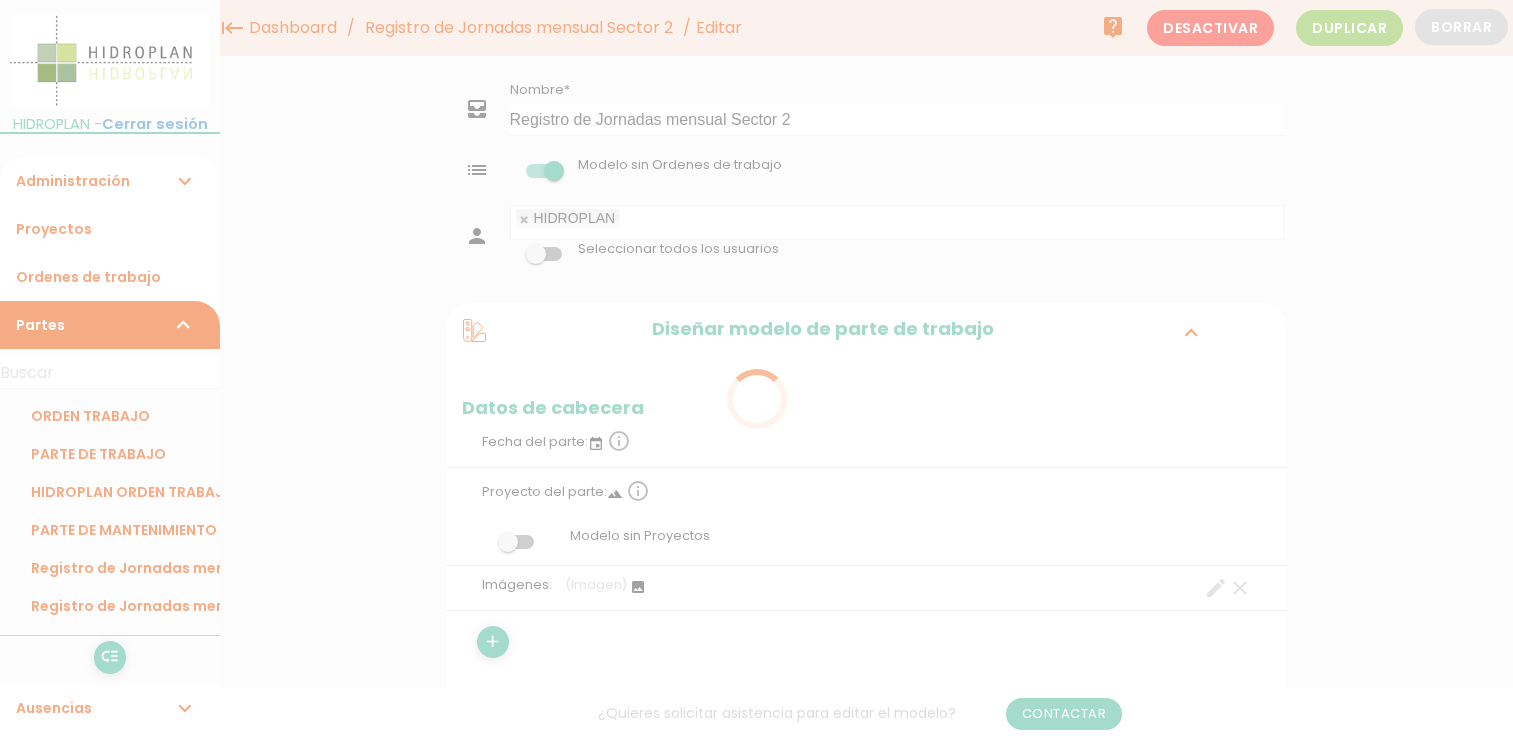scroll, scrollTop: 1701, scrollLeft: 0, axis: vertical 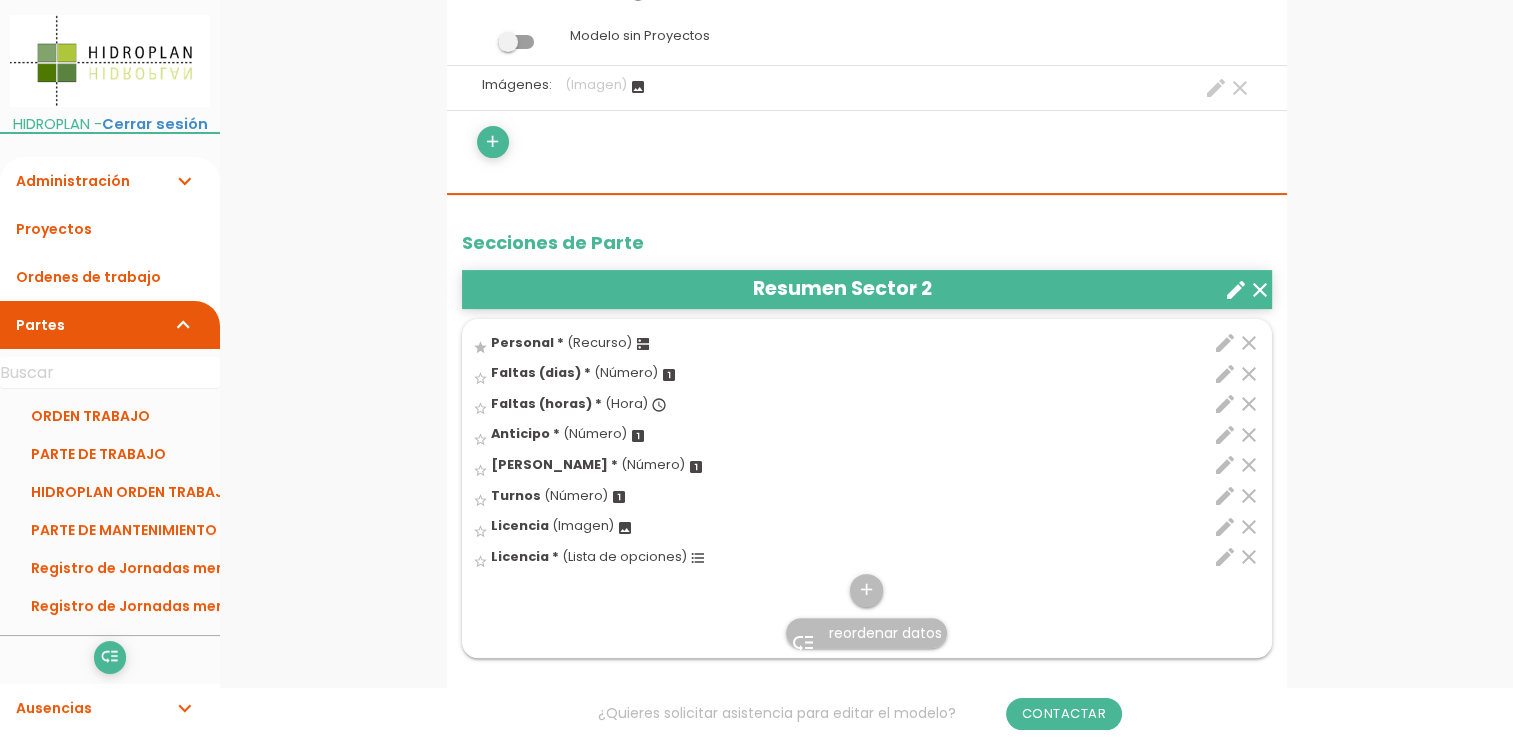 click on "clear" at bounding box center (1249, 527) 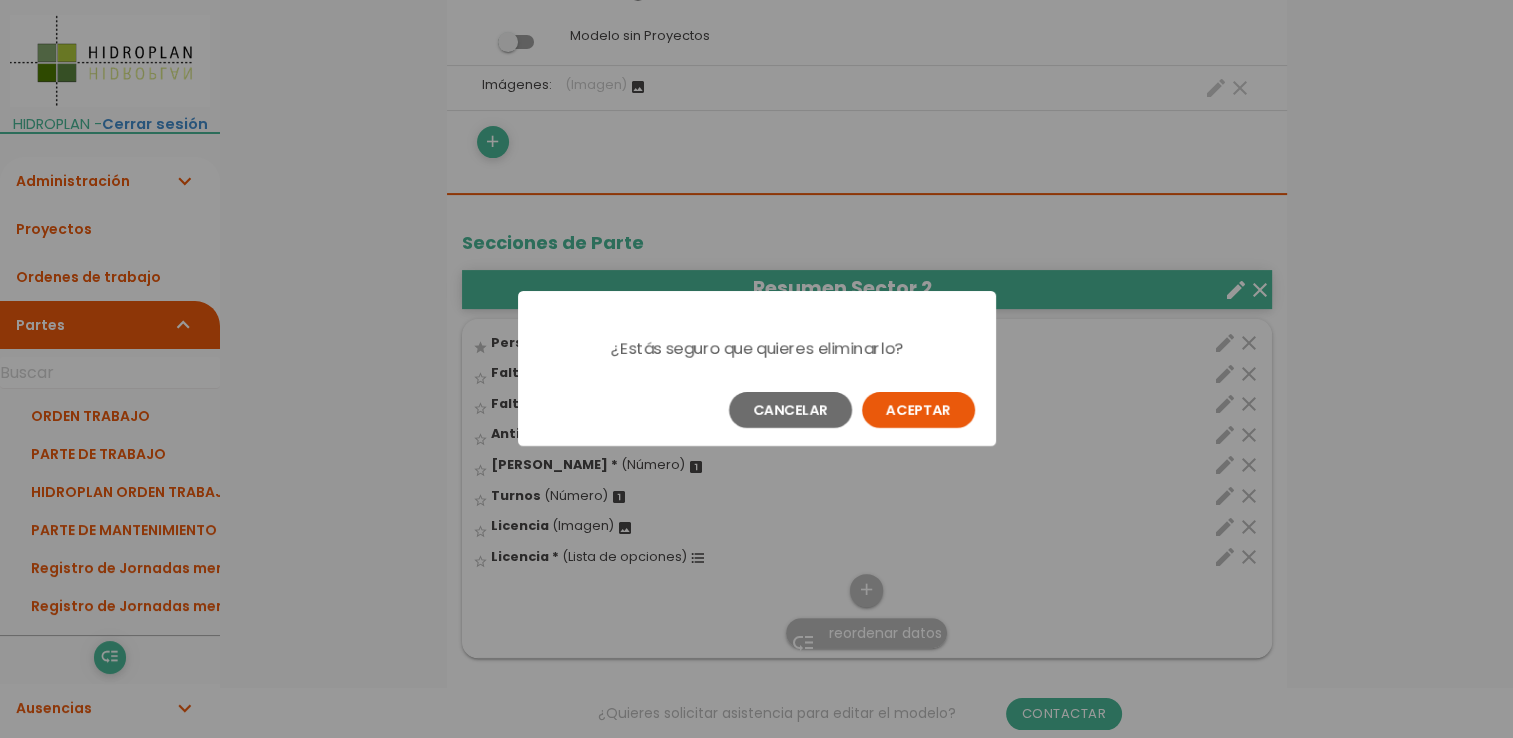 scroll, scrollTop: 0, scrollLeft: 0, axis: both 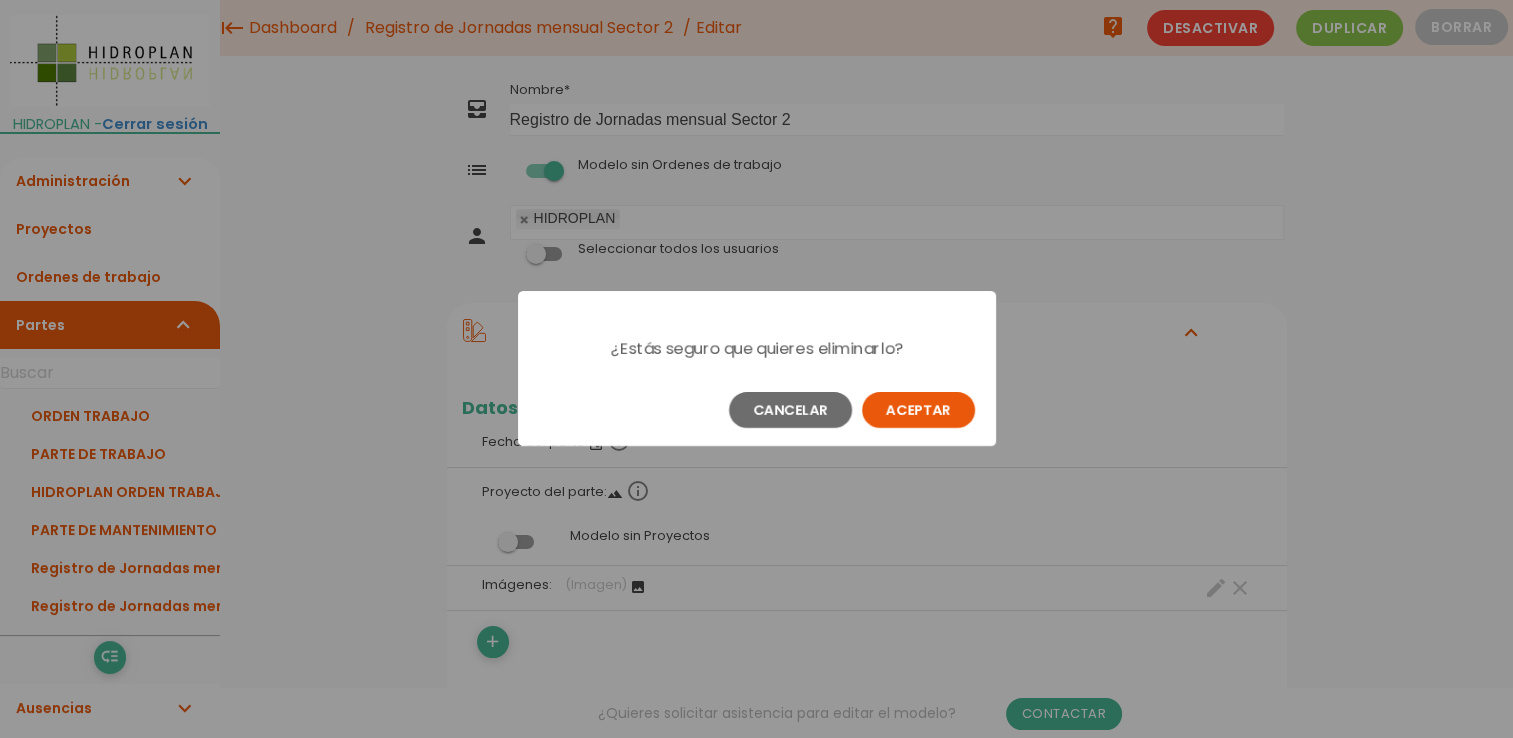 click on "Aceptar" at bounding box center (918, 410) 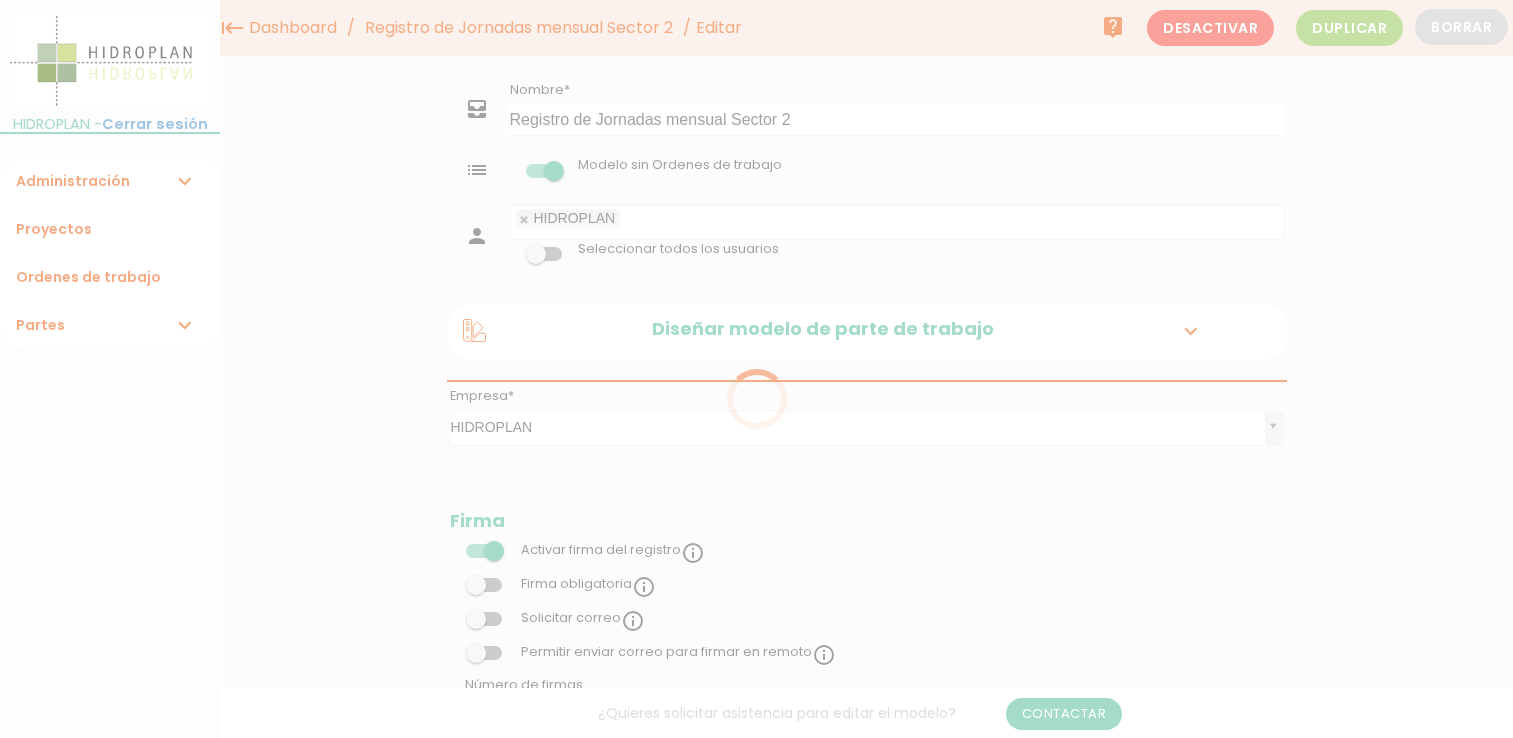 scroll, scrollTop: 0, scrollLeft: 0, axis: both 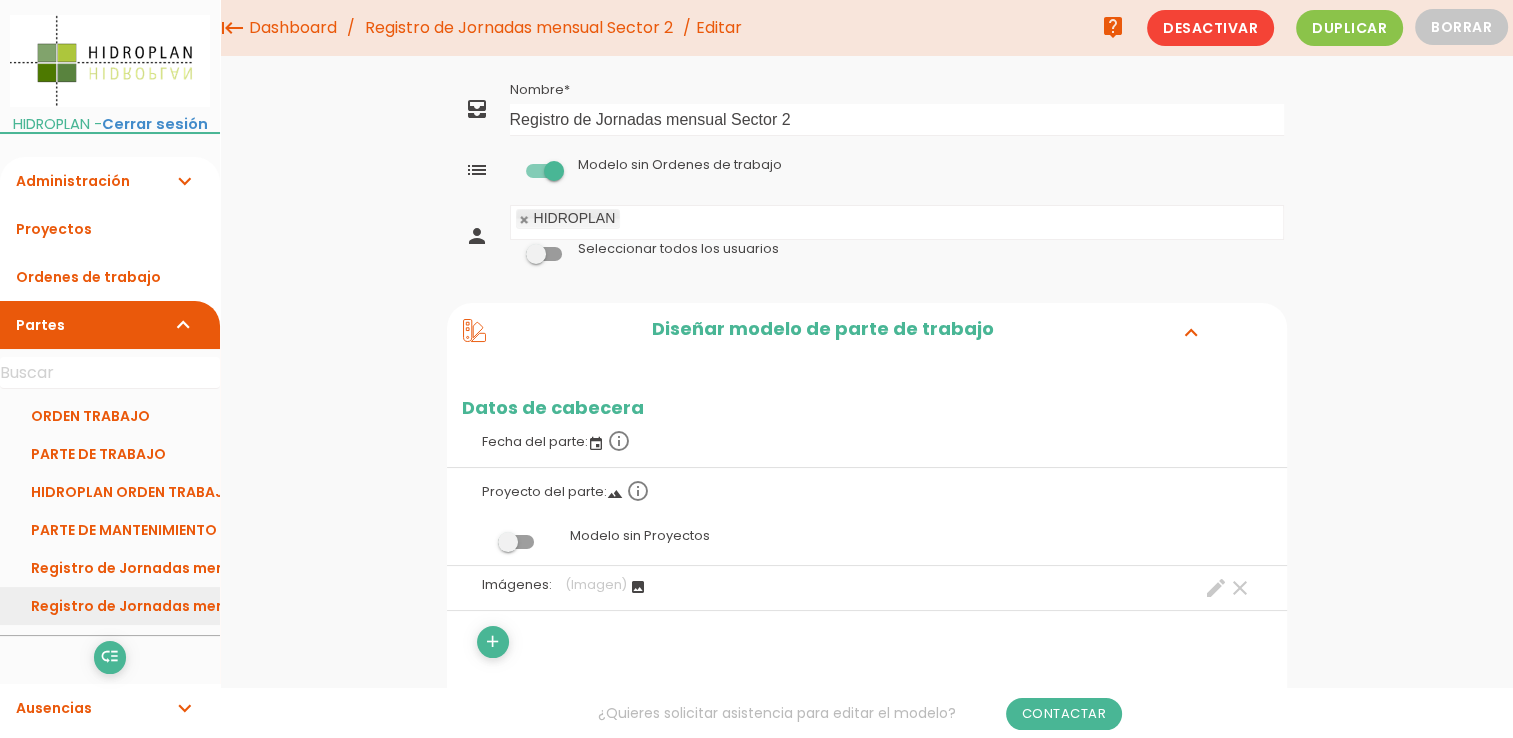 drag, startPoint x: 156, startPoint y: 607, endPoint x: 188, endPoint y: 598, distance: 33.24154 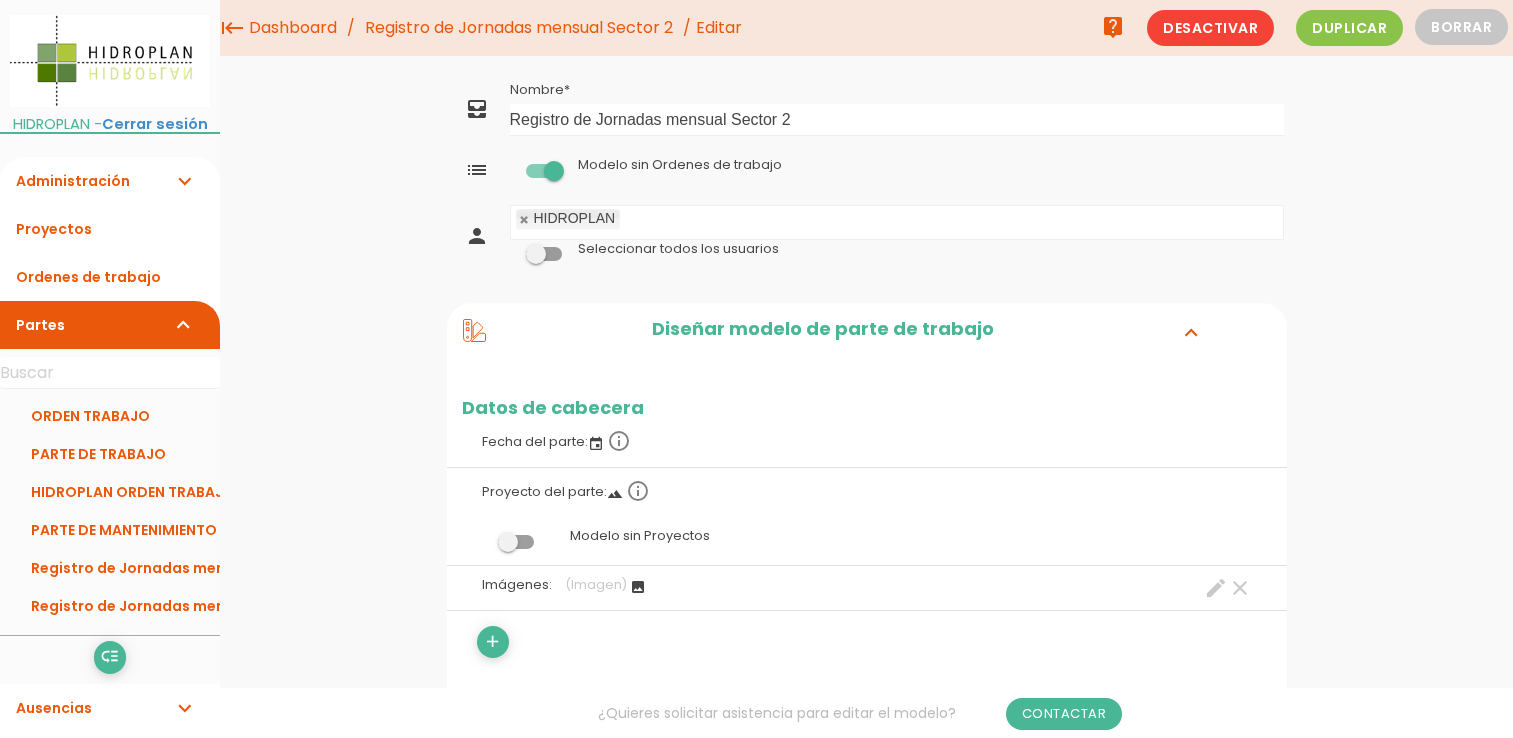 scroll, scrollTop: 0, scrollLeft: 0, axis: both 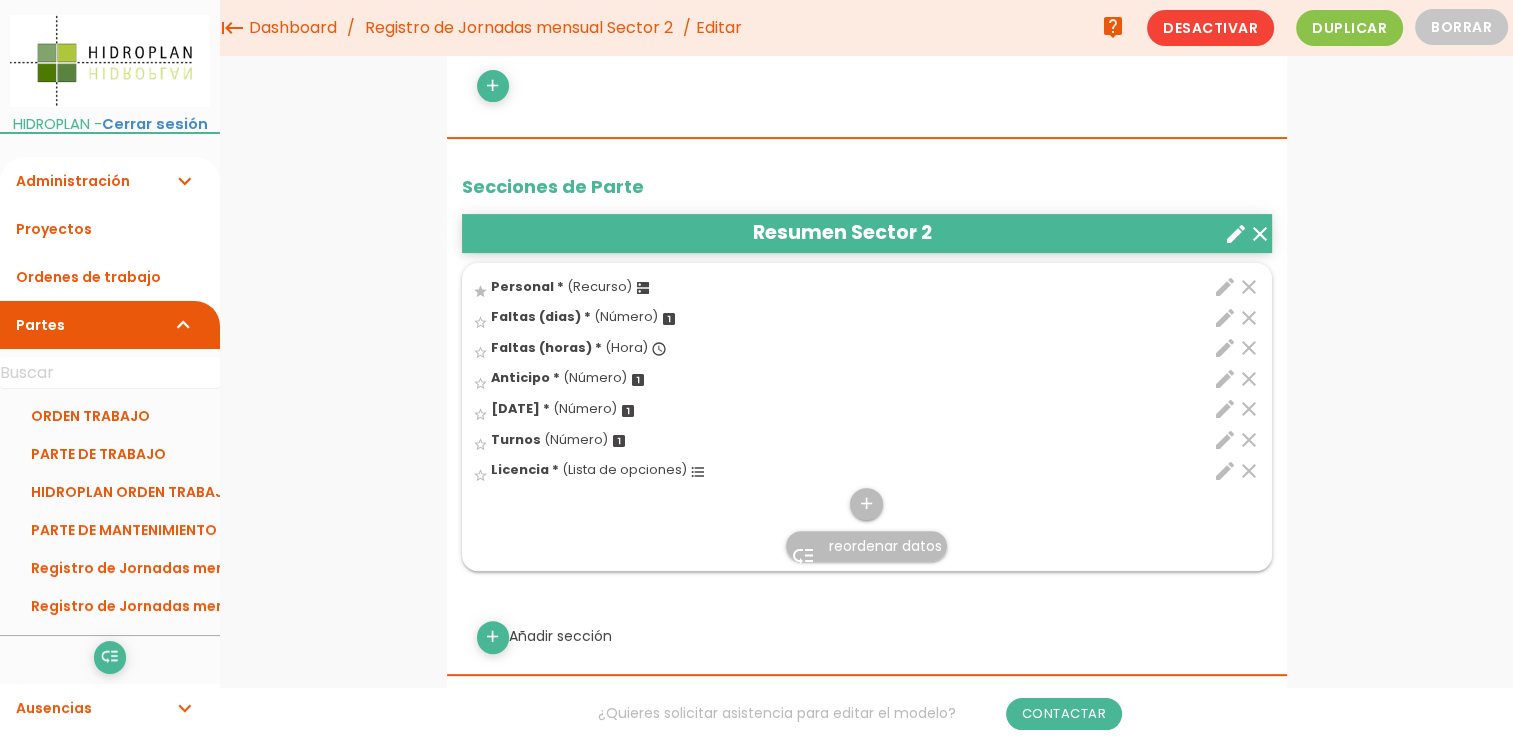 click on "edit" at bounding box center [1225, 471] 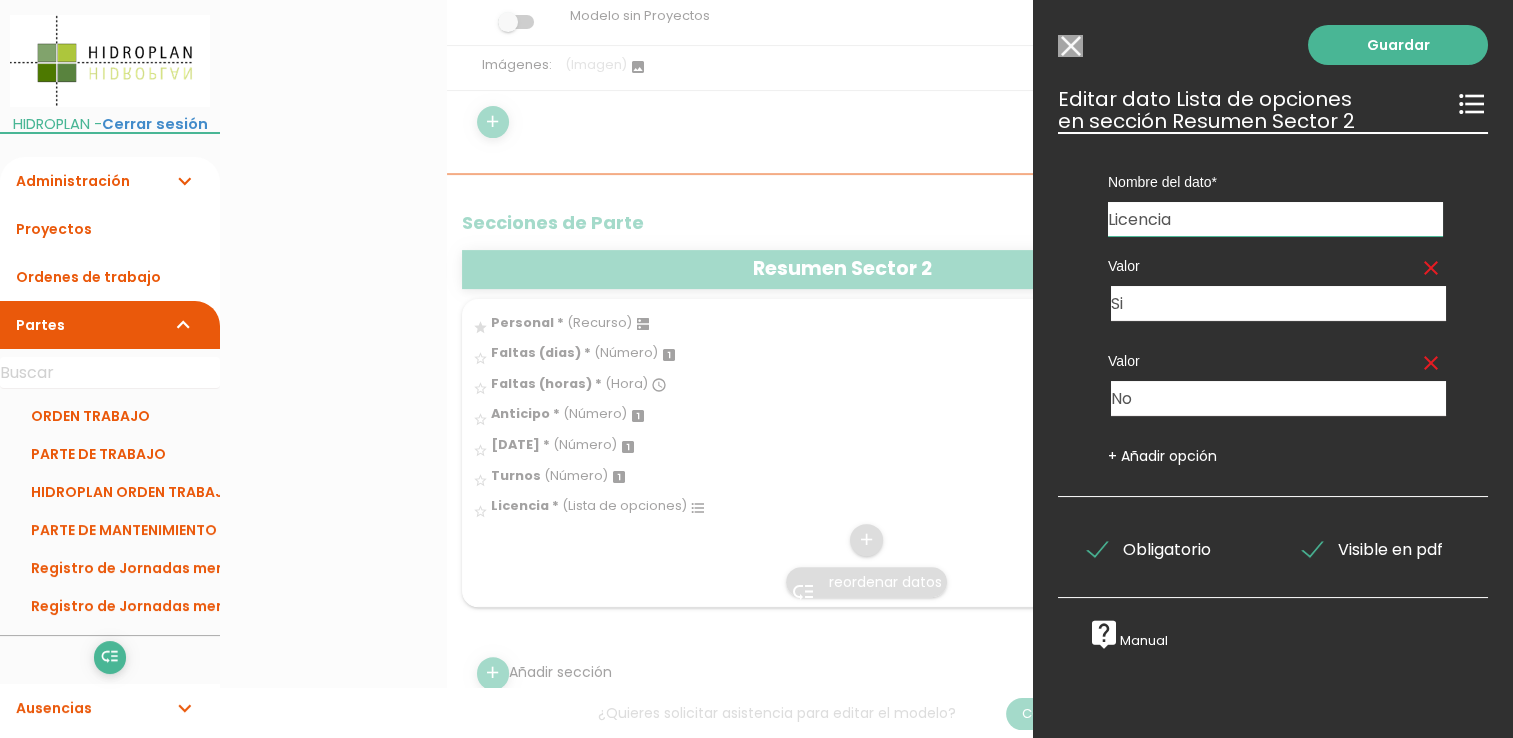 scroll, scrollTop: 500, scrollLeft: 0, axis: vertical 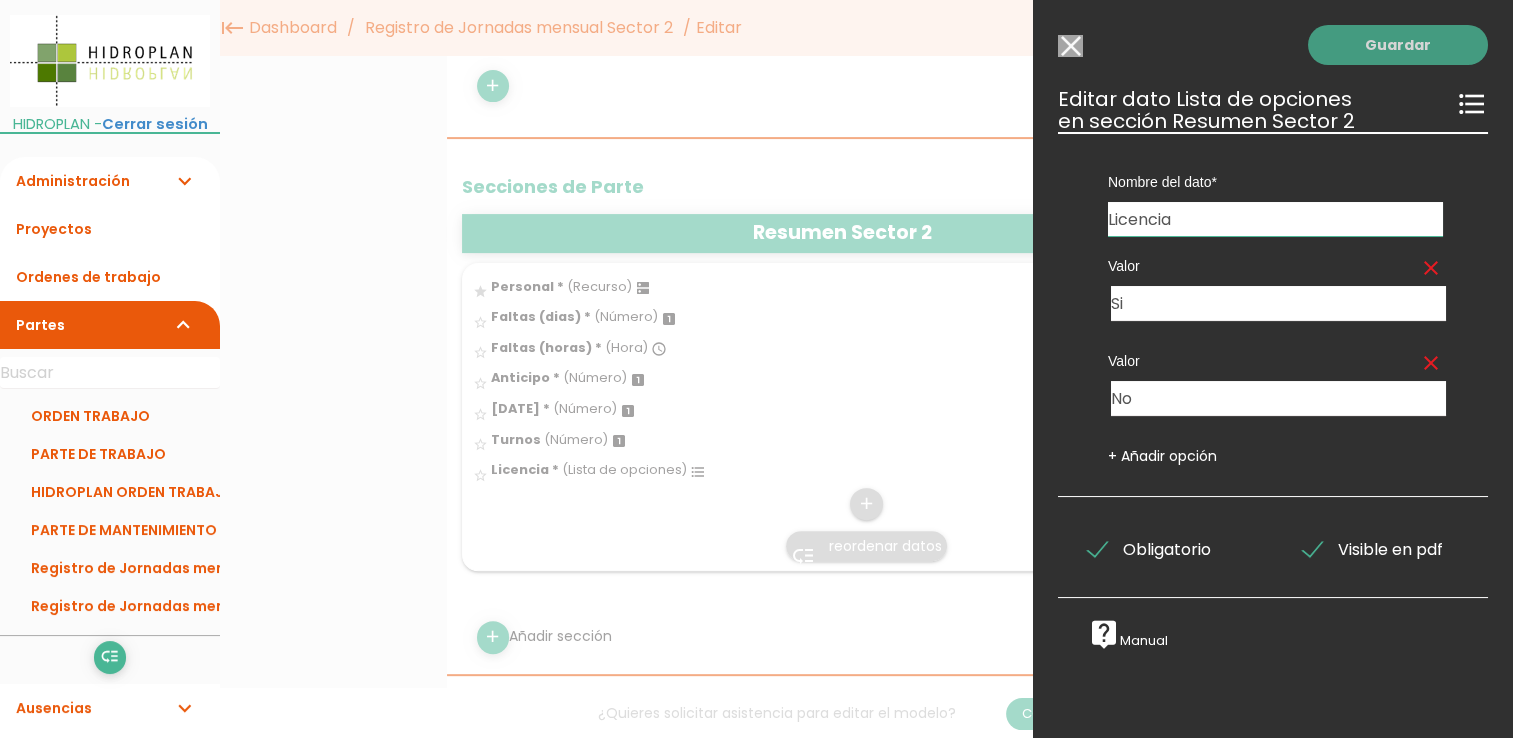 click on "Guardar" at bounding box center (1398, 45) 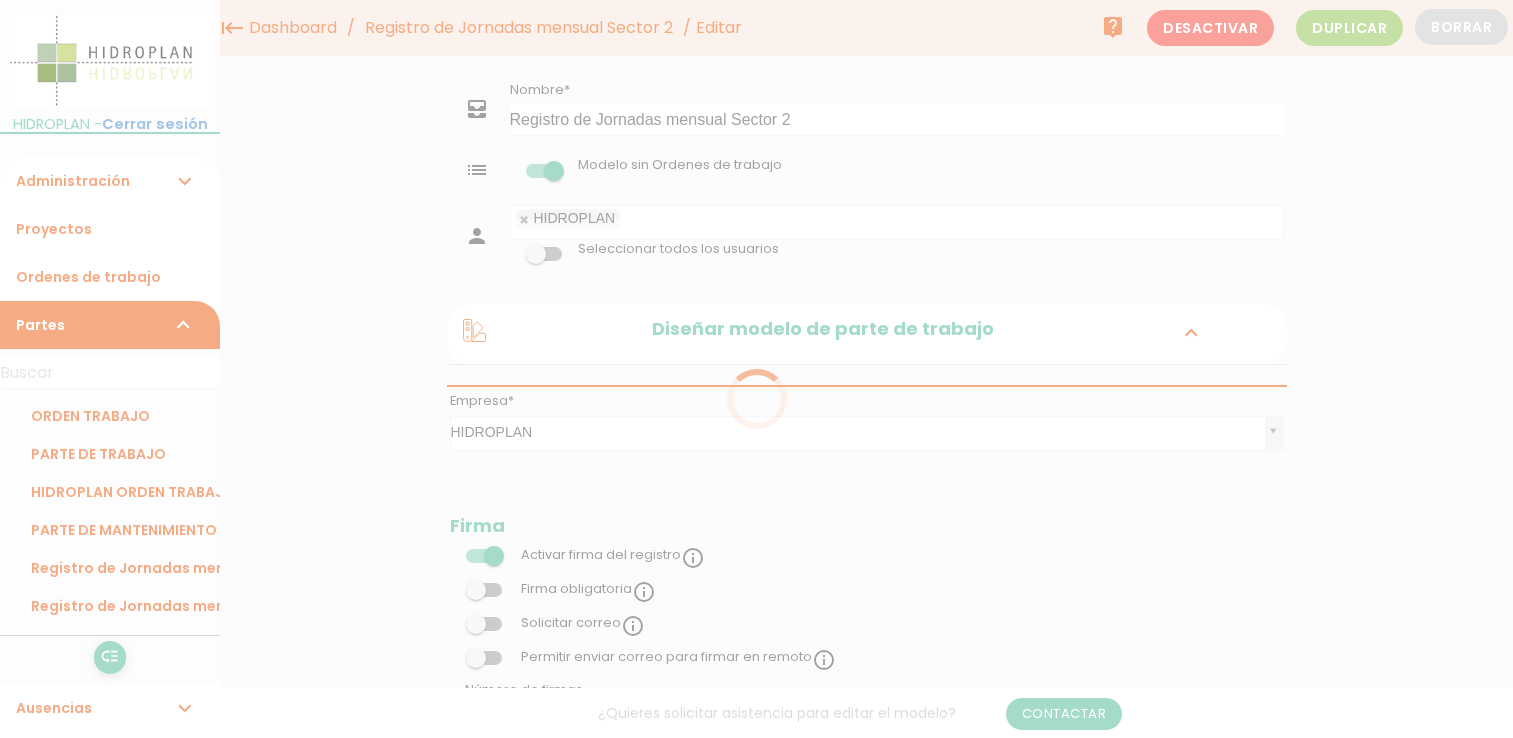 scroll, scrollTop: 1153, scrollLeft: 0, axis: vertical 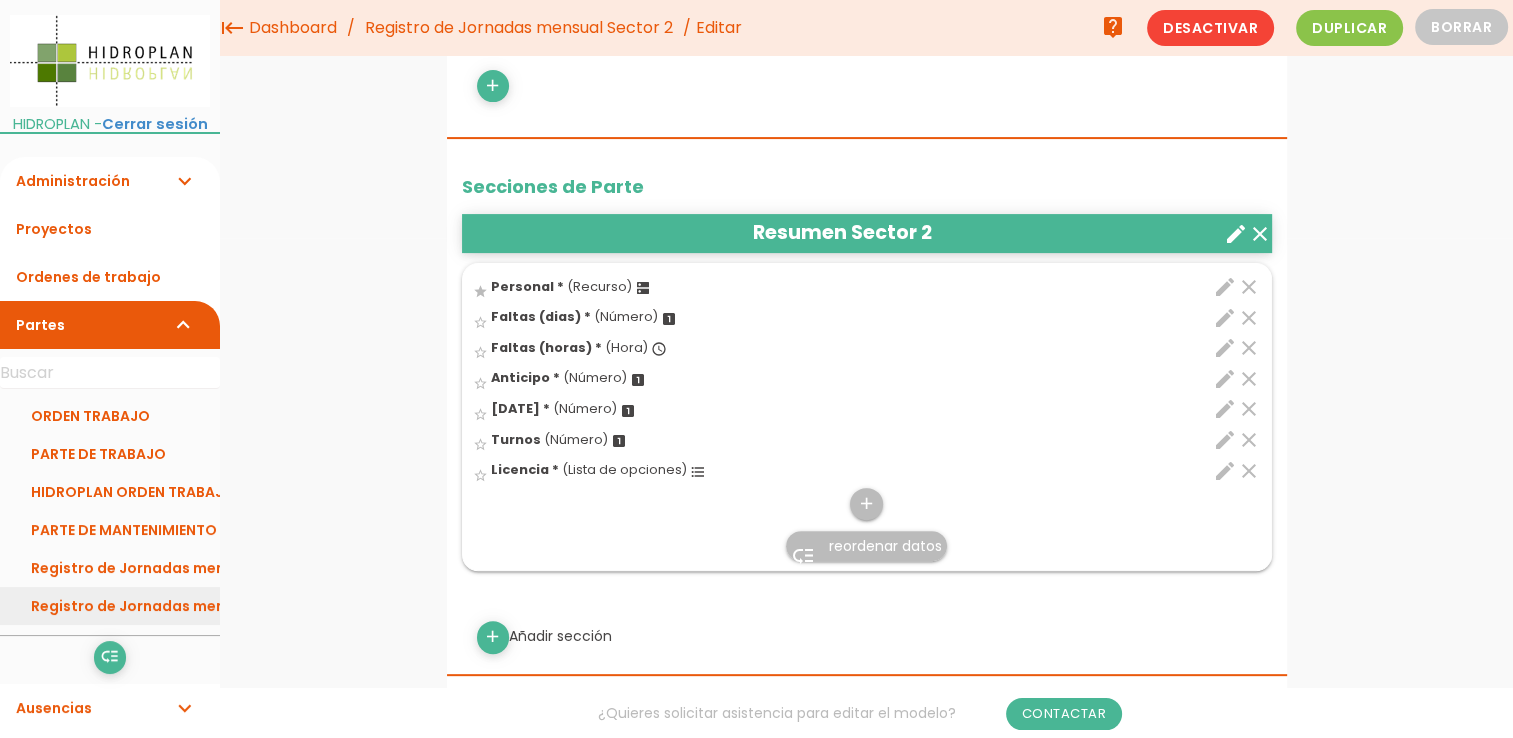 click on "Registro de Jornadas mensual Sector 2" at bounding box center [110, 606] 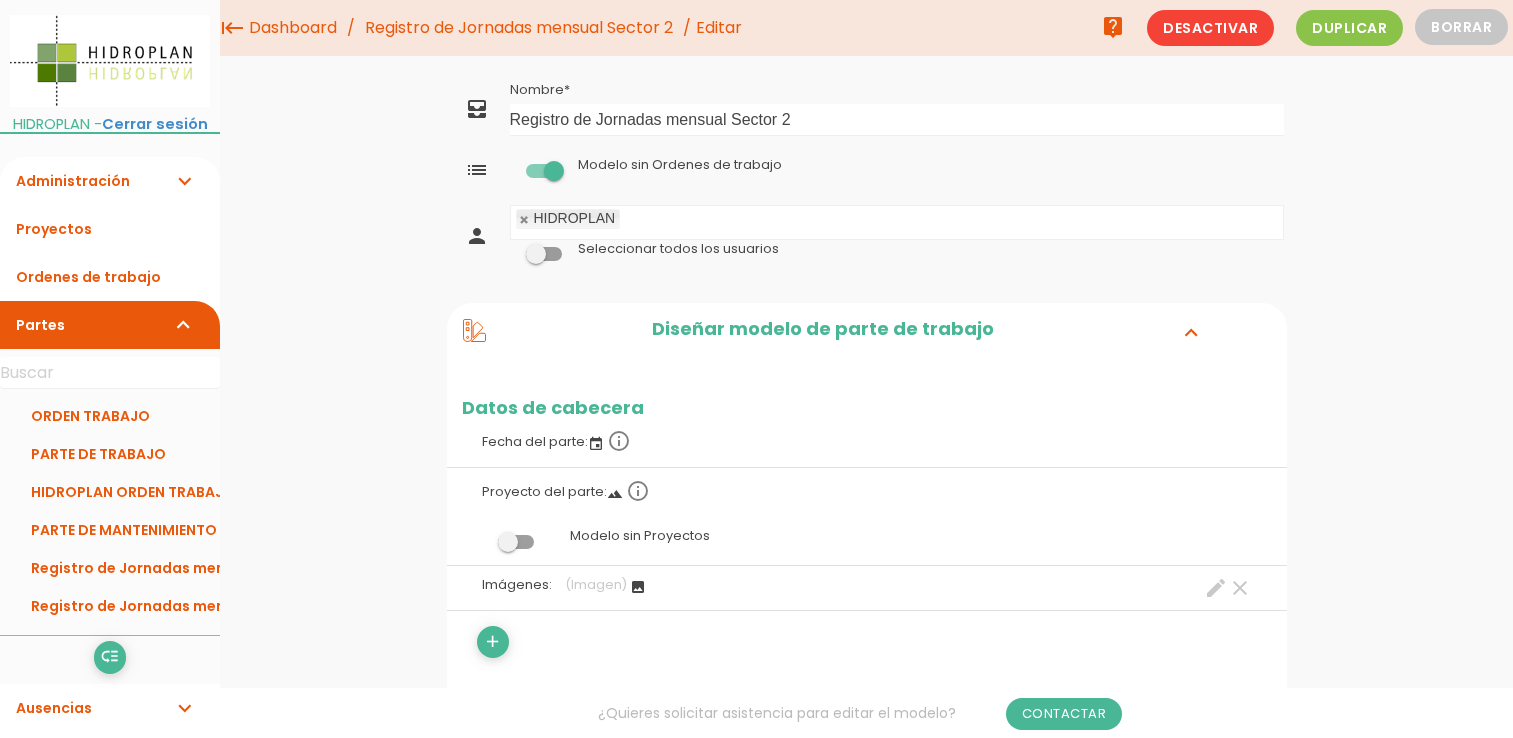scroll, scrollTop: 0, scrollLeft: 0, axis: both 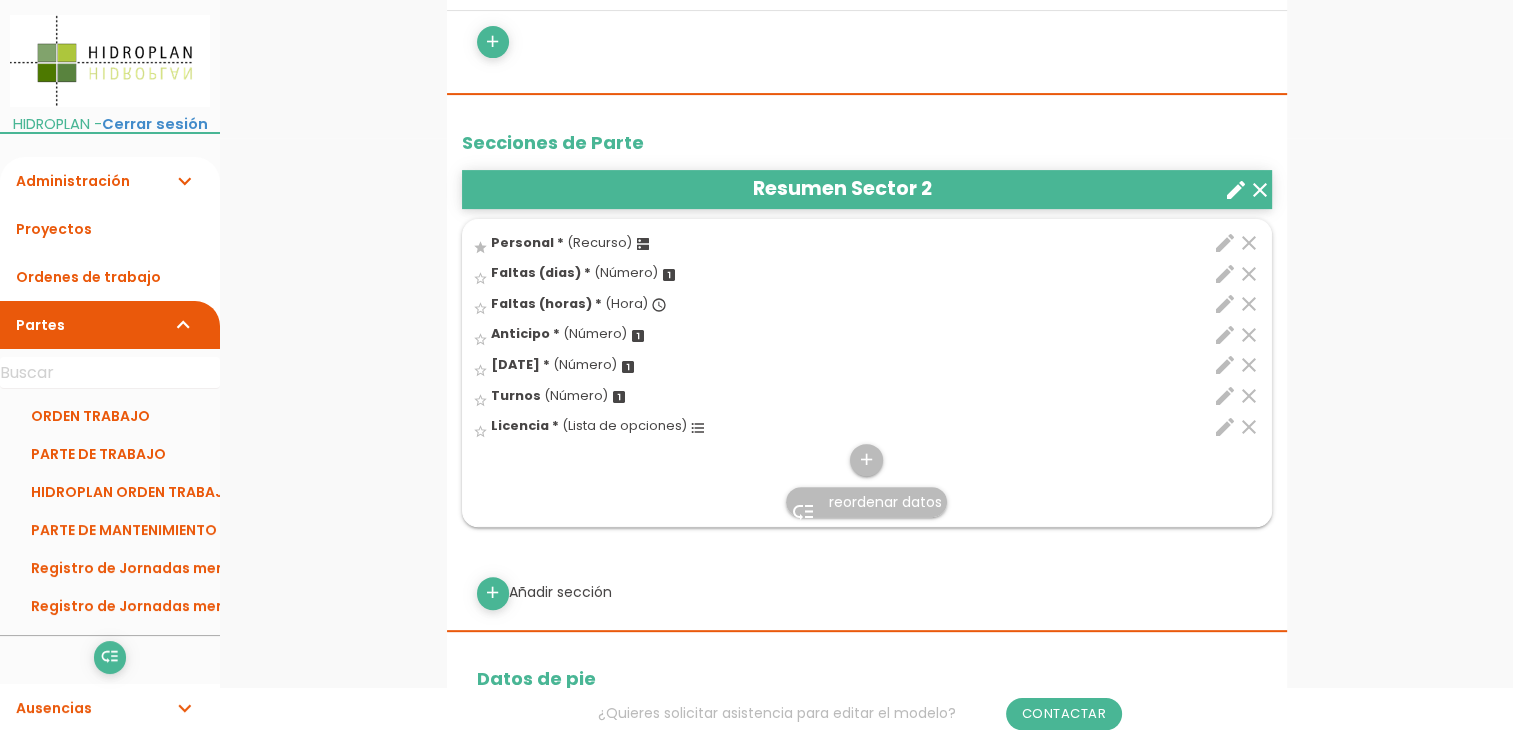 click on "format_list_bulleted" at bounding box center [698, 428] 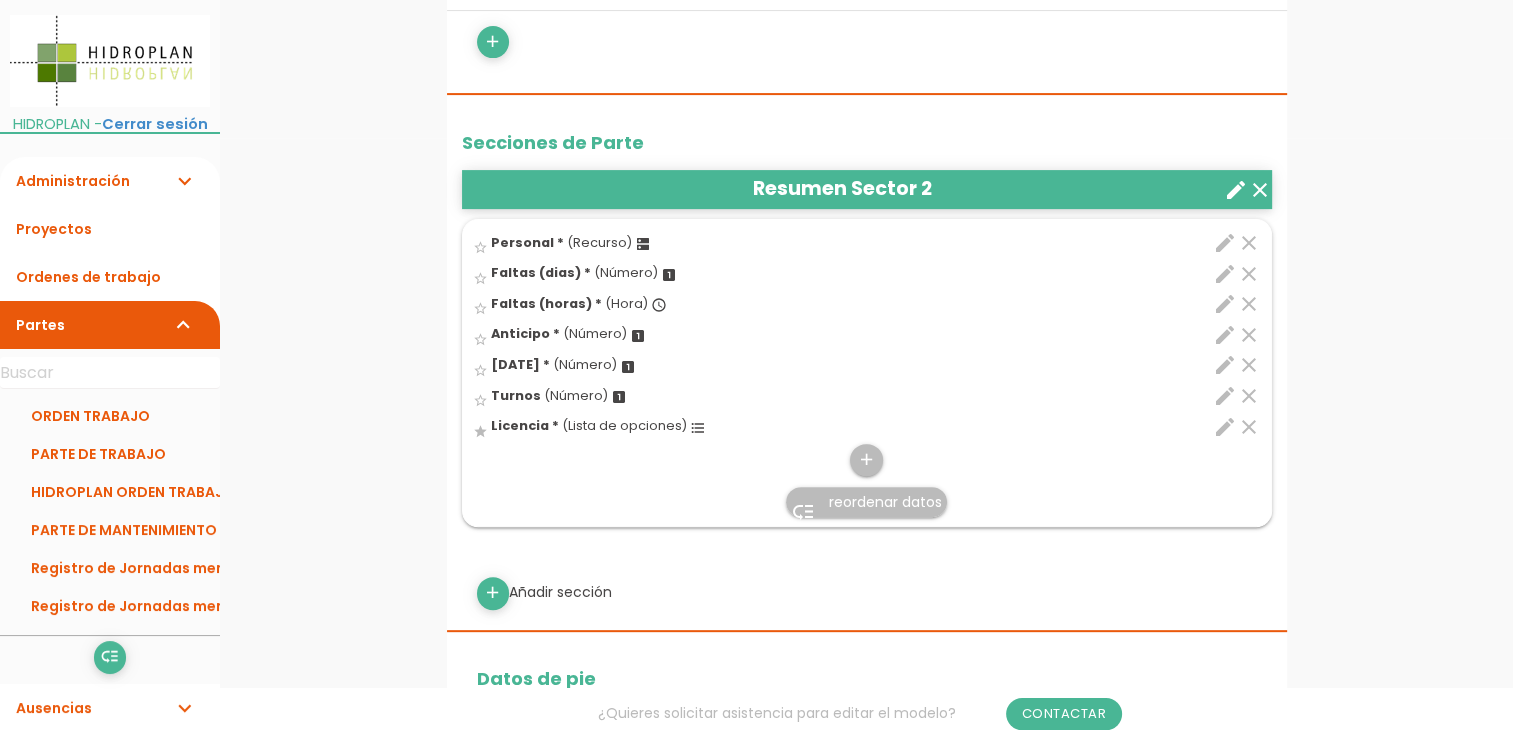 click on "star_border" at bounding box center [480, 247] 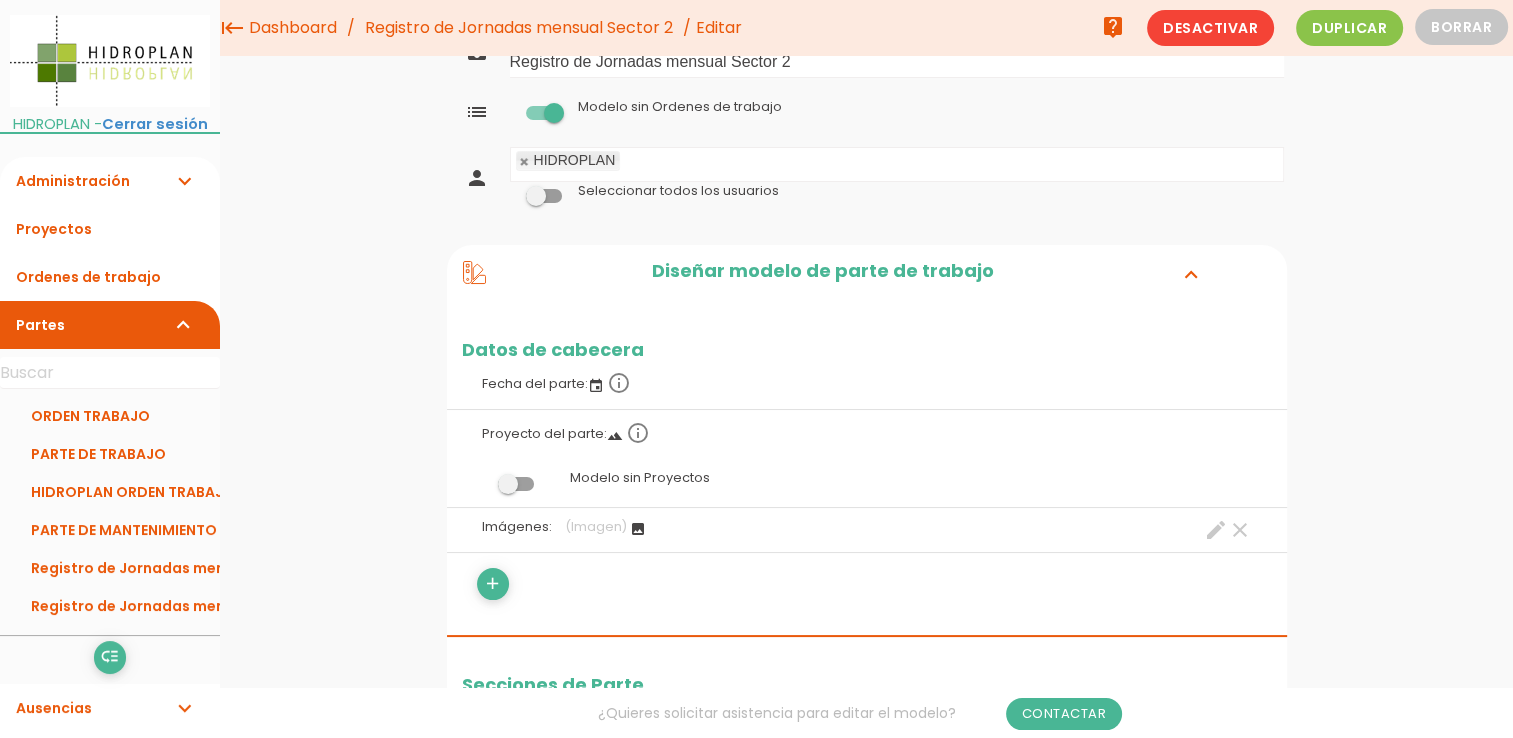 scroll, scrollTop: 0, scrollLeft: 0, axis: both 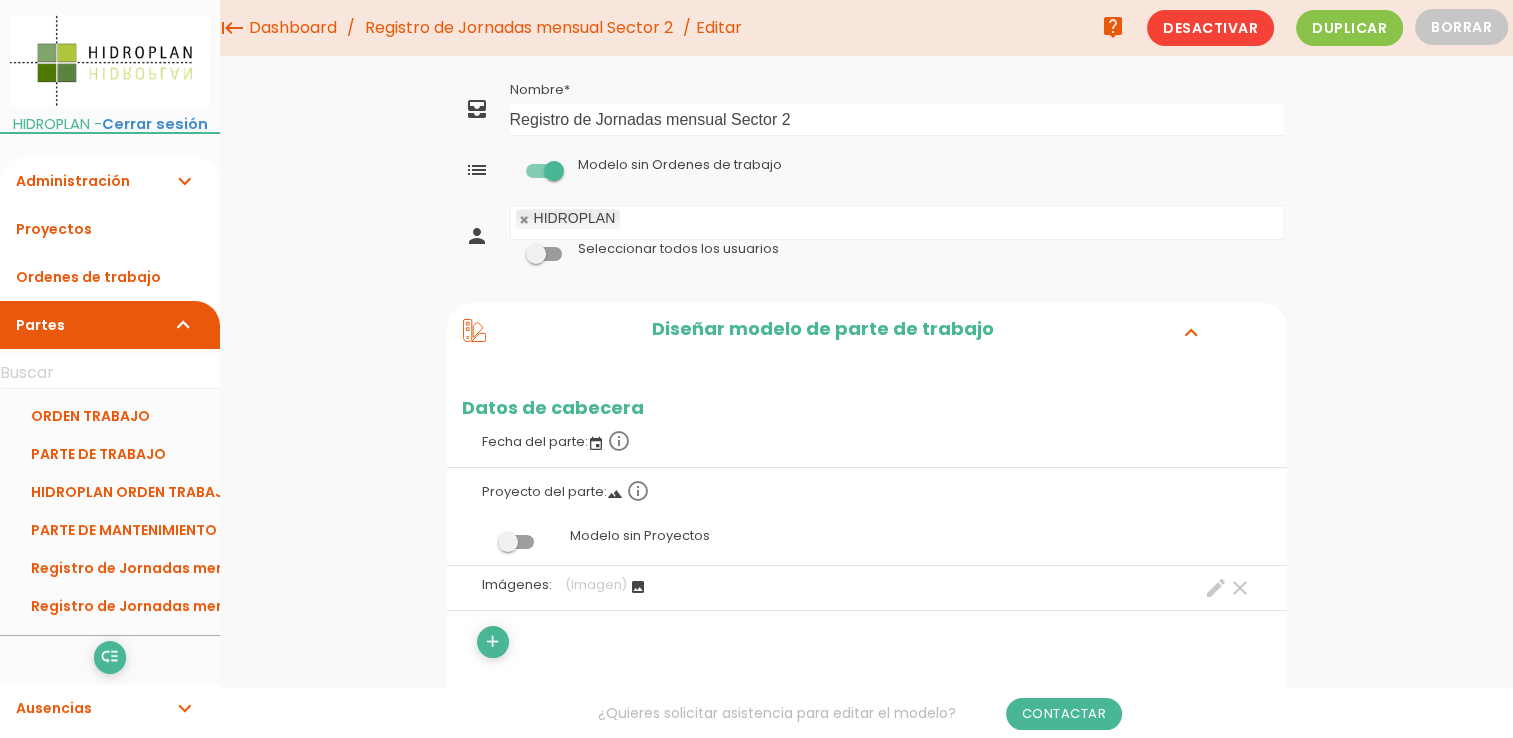 click on "menu
keyboard_tab
Dashboard
Registro de Jornadas mensual Sector 2 Editar" at bounding box center [866, 1208] 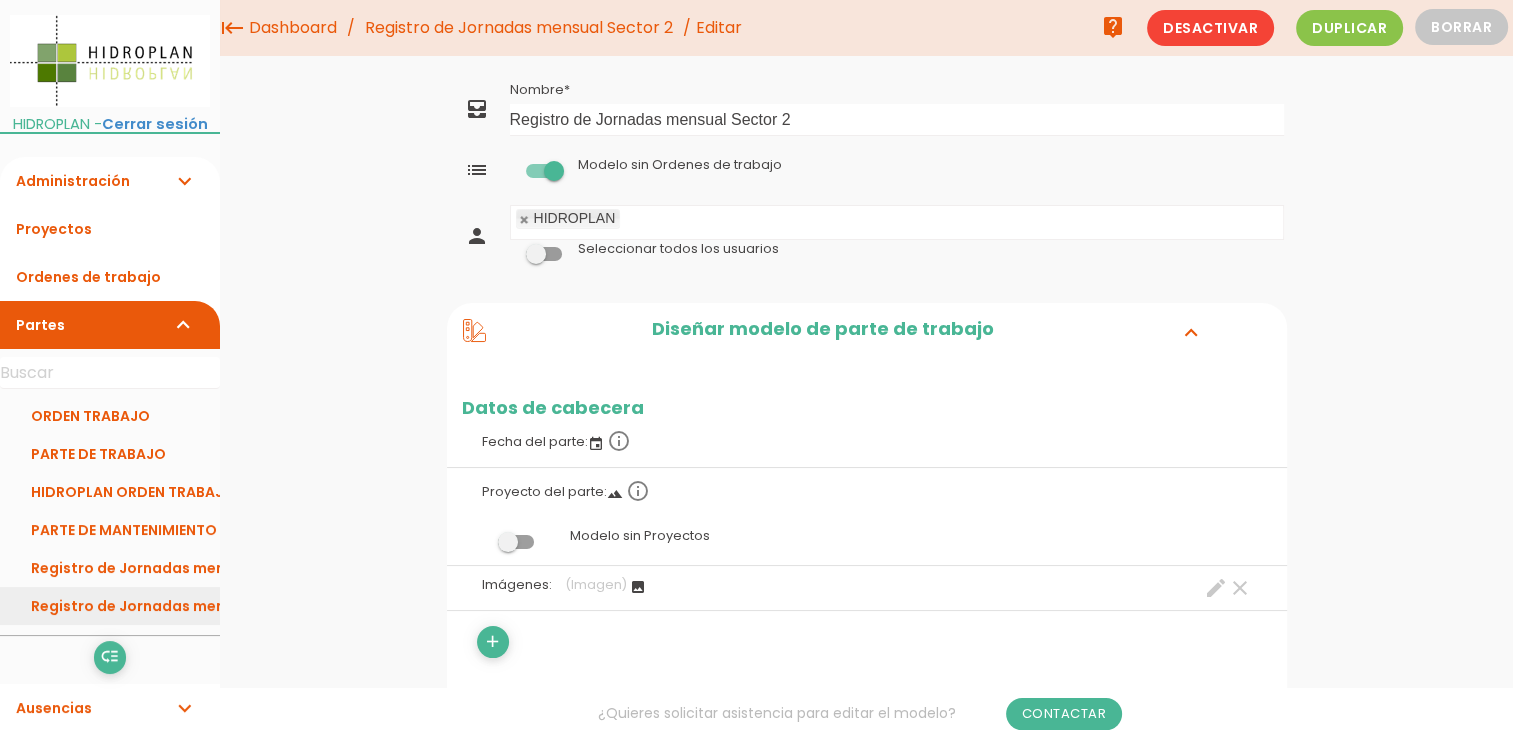 click on "Registro de Jornadas mensual Sector 2" at bounding box center [110, 606] 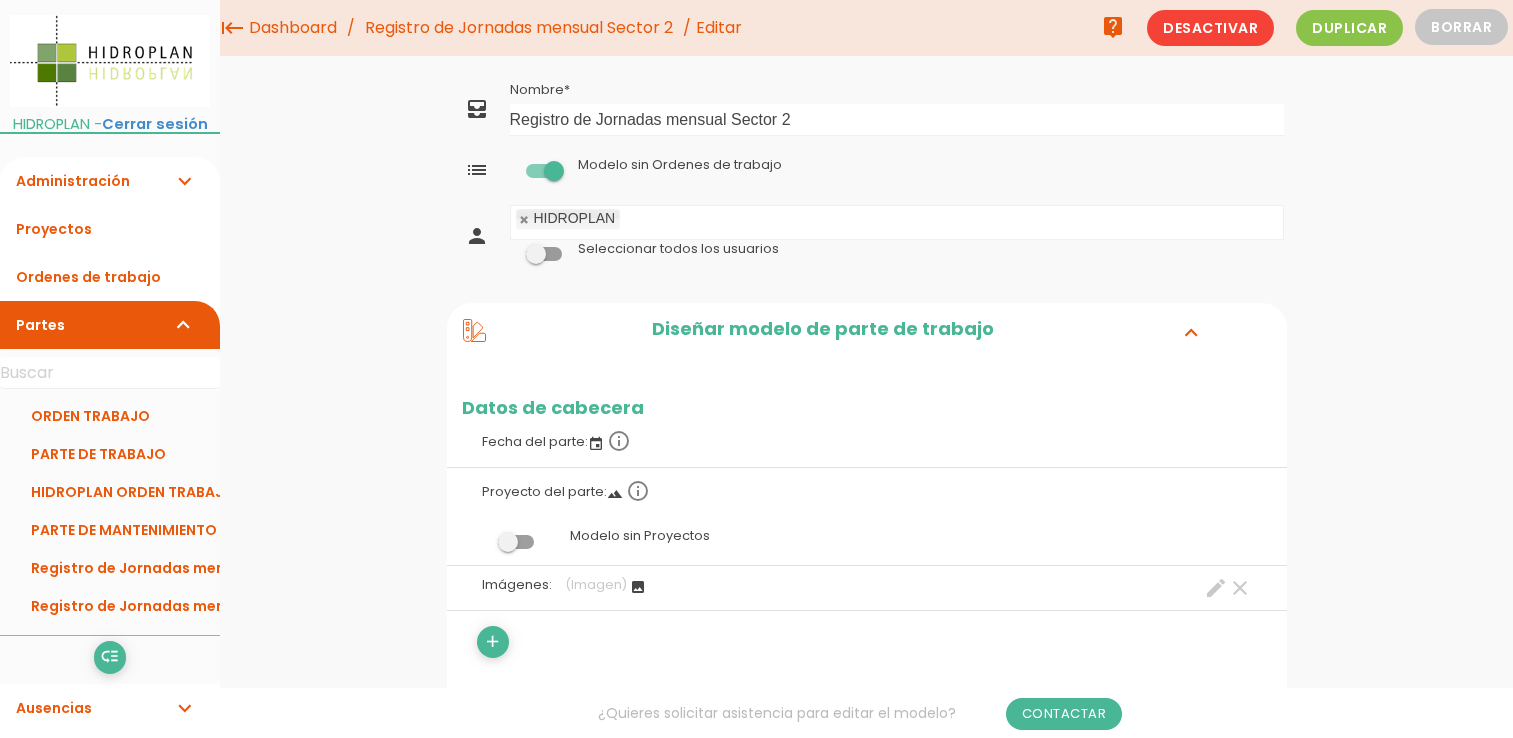scroll, scrollTop: 0, scrollLeft: 0, axis: both 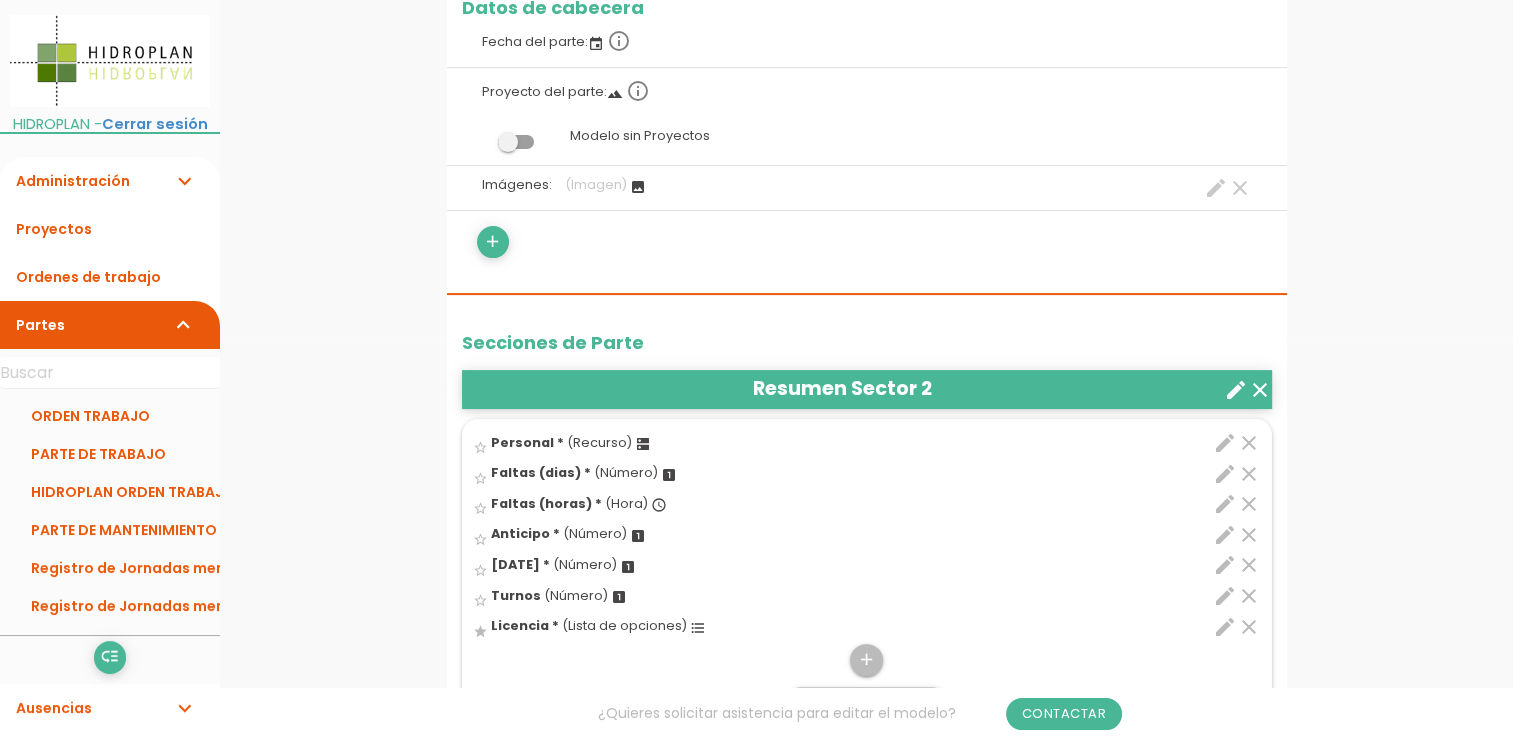click on "star_border" at bounding box center [480, 447] 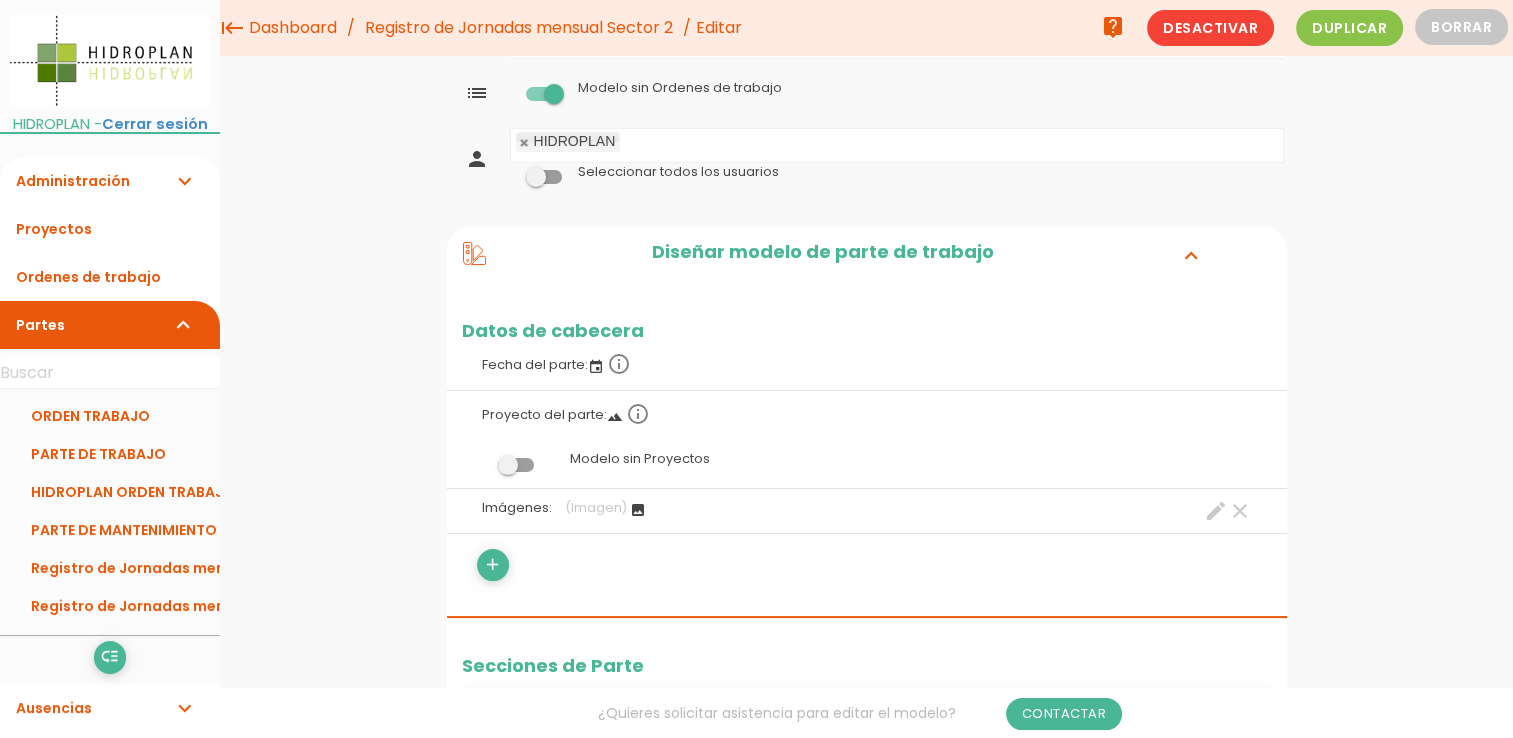 scroll, scrollTop: 0, scrollLeft: 0, axis: both 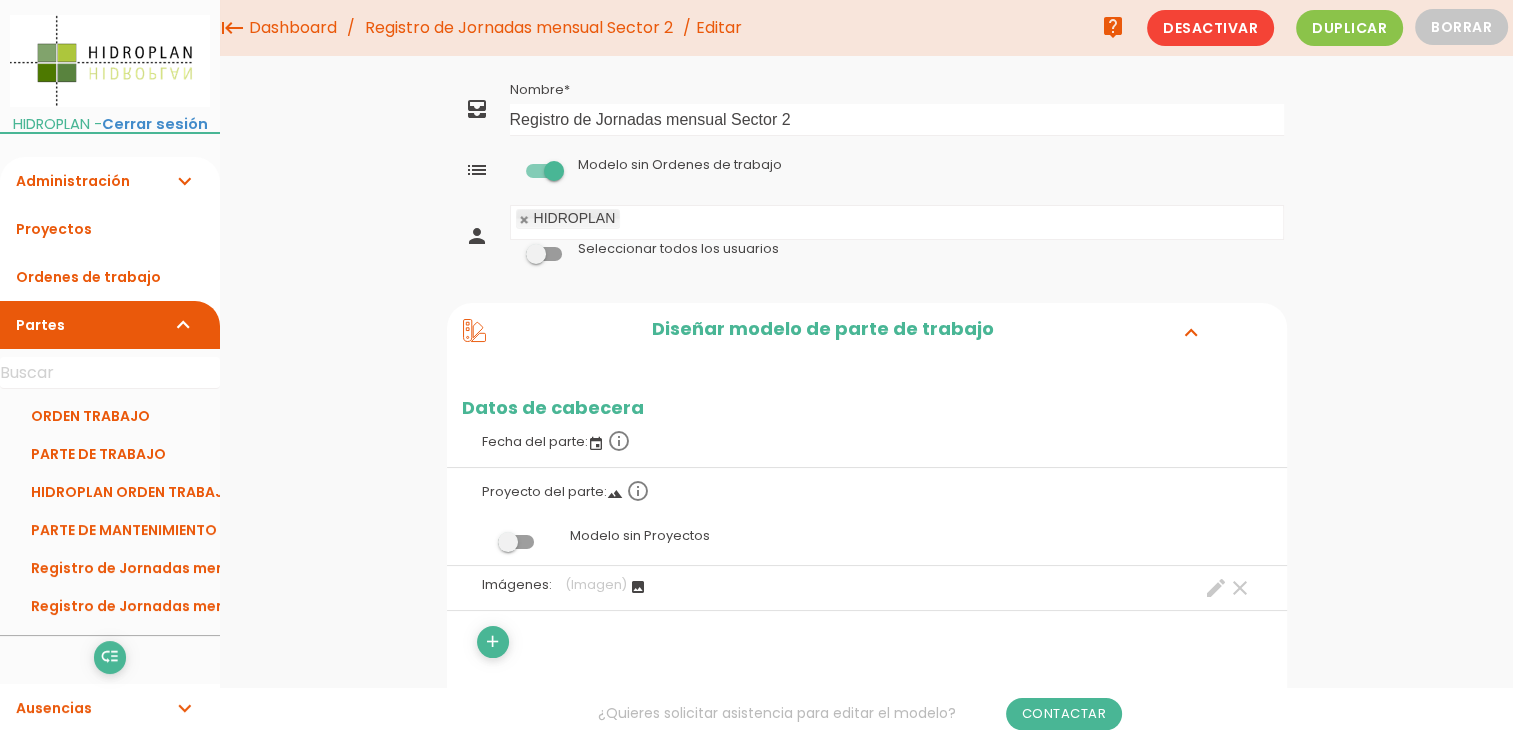 click on "menu
keyboard_tab
Dashboard
Registro de Jornadas mensual Sector 2 Editar" at bounding box center [866, 1208] 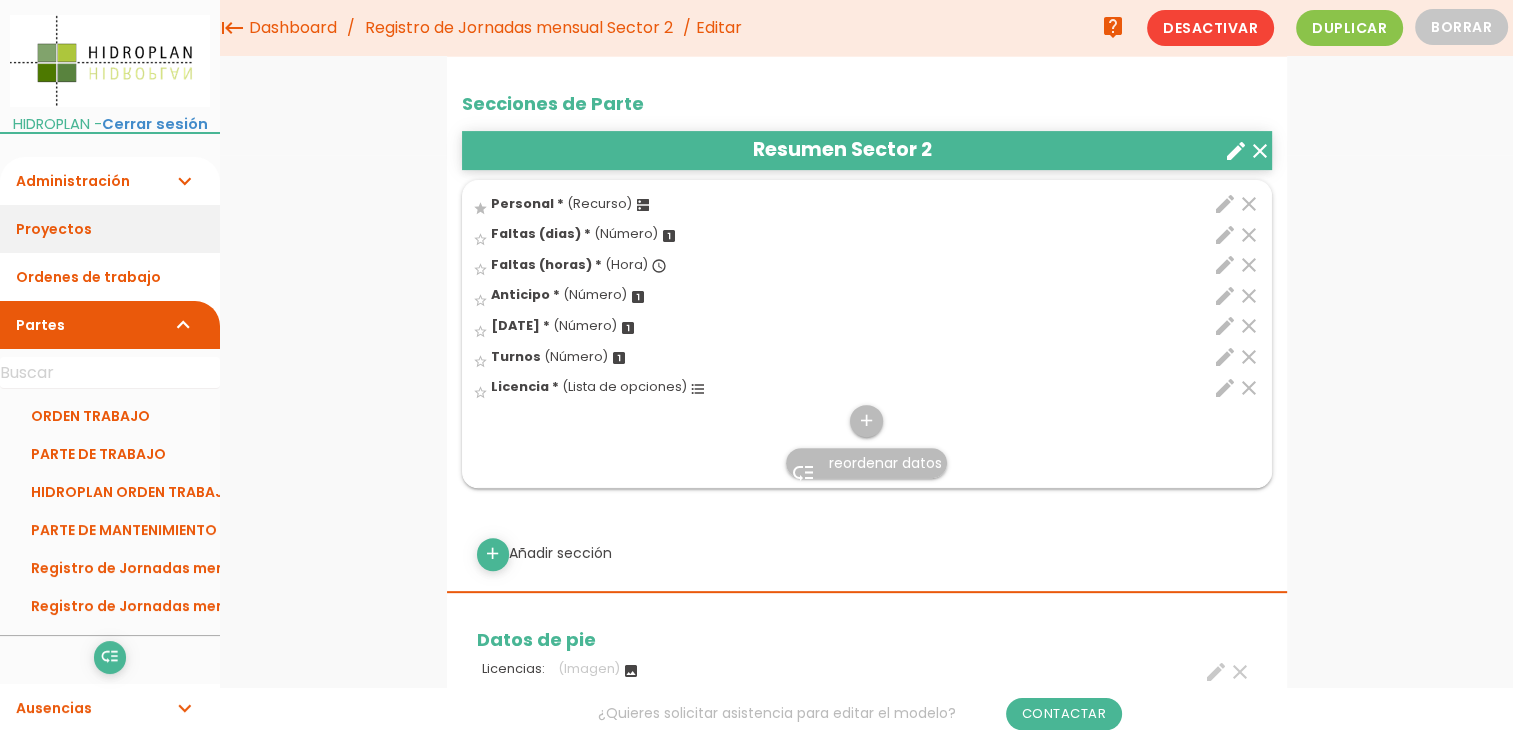 scroll, scrollTop: 573, scrollLeft: 0, axis: vertical 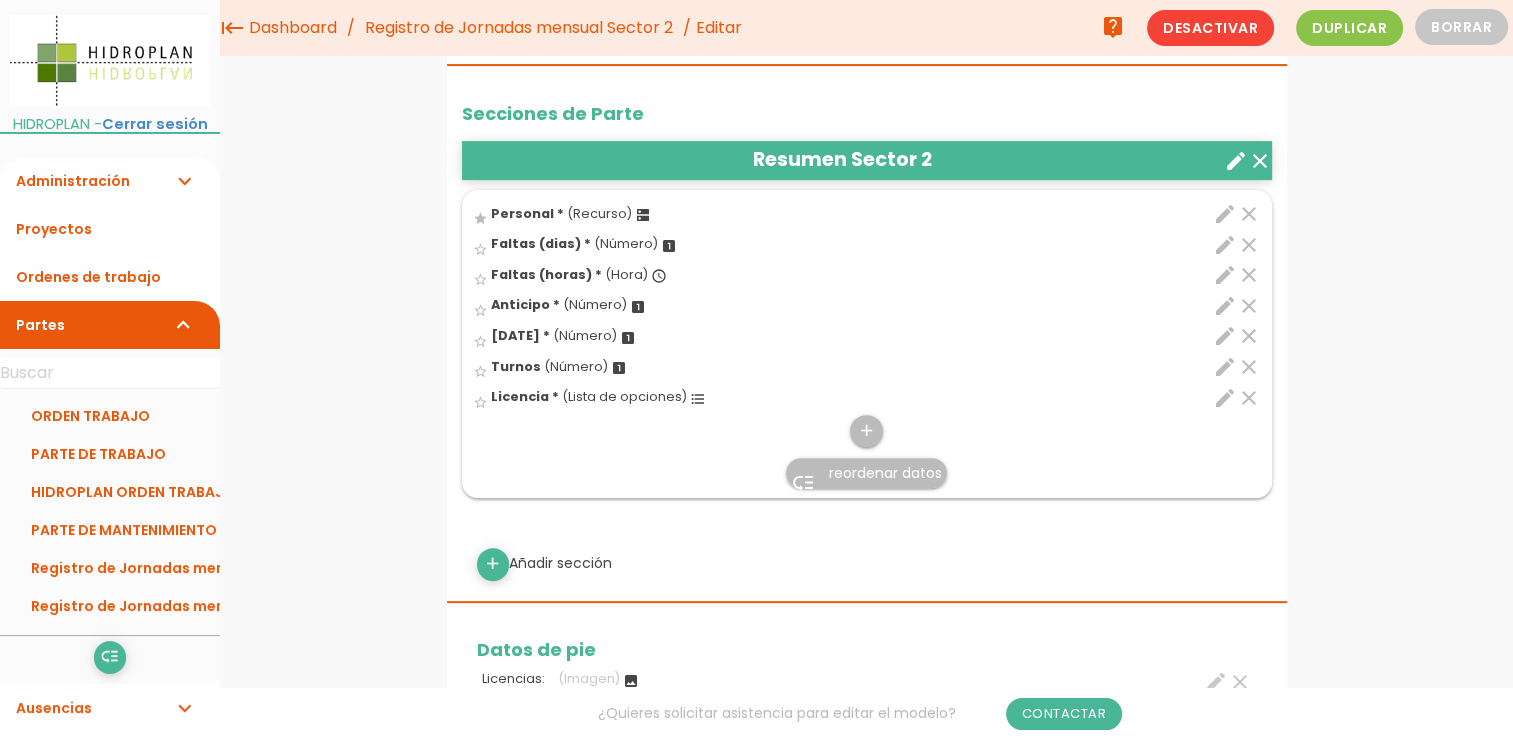 click on "menu
keyboard_tab
Dashboard
Registro de Jornadas mensual Sector 2 Editar" at bounding box center [866, 607] 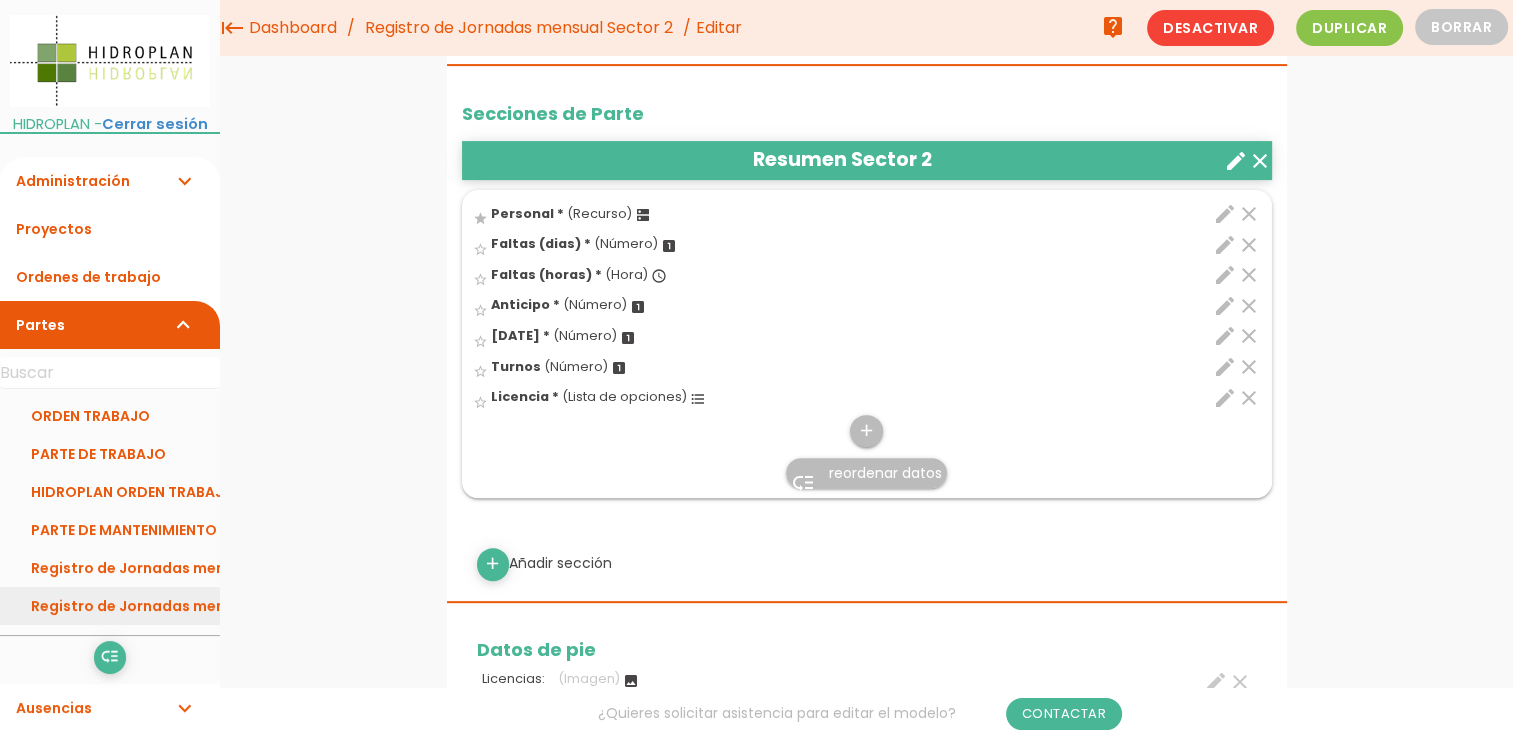 click on "Registro de Jornadas mensual Sector 2" at bounding box center [110, 606] 